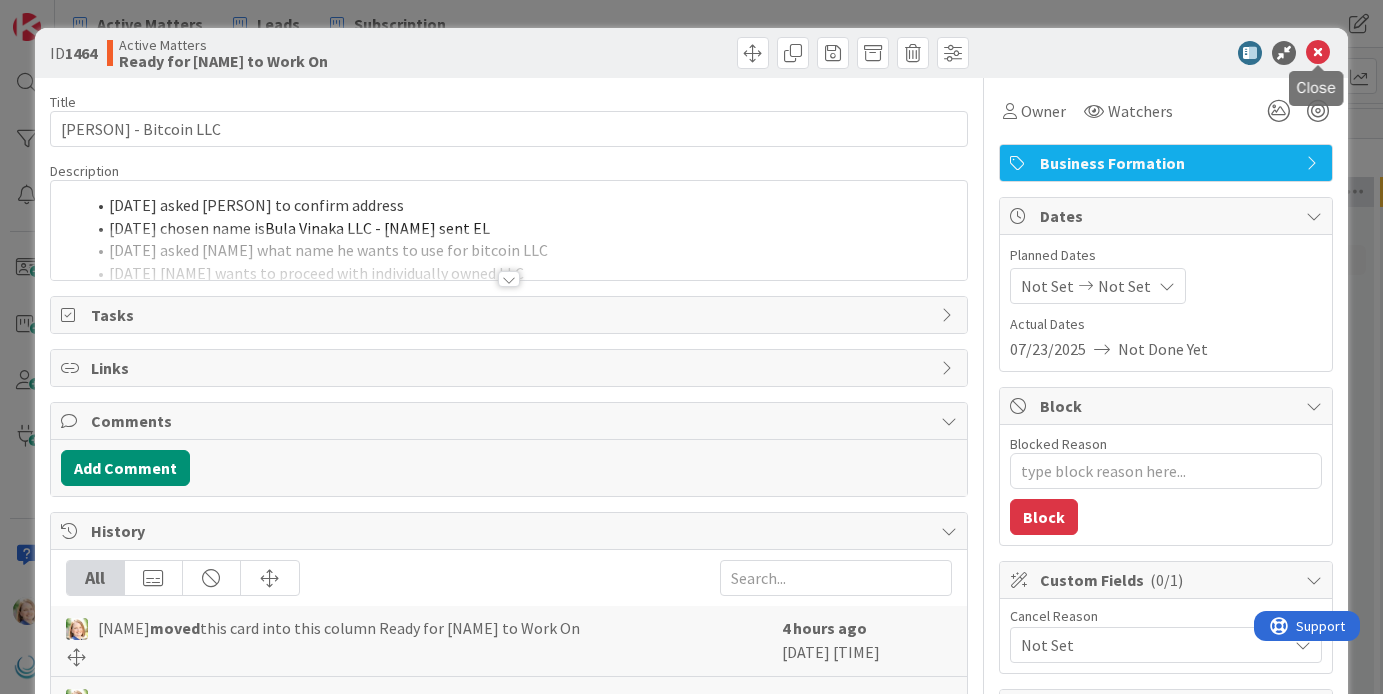 scroll, scrollTop: 0, scrollLeft: 0, axis: both 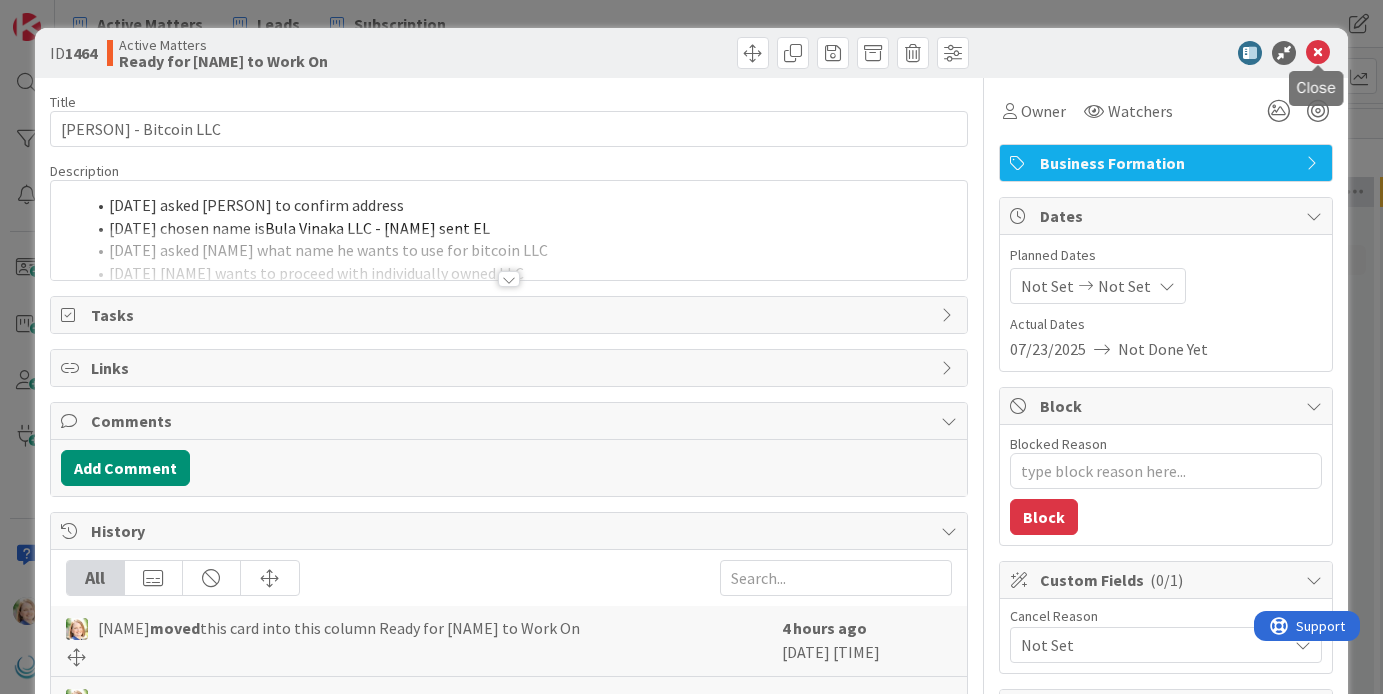 click at bounding box center [1318, 53] 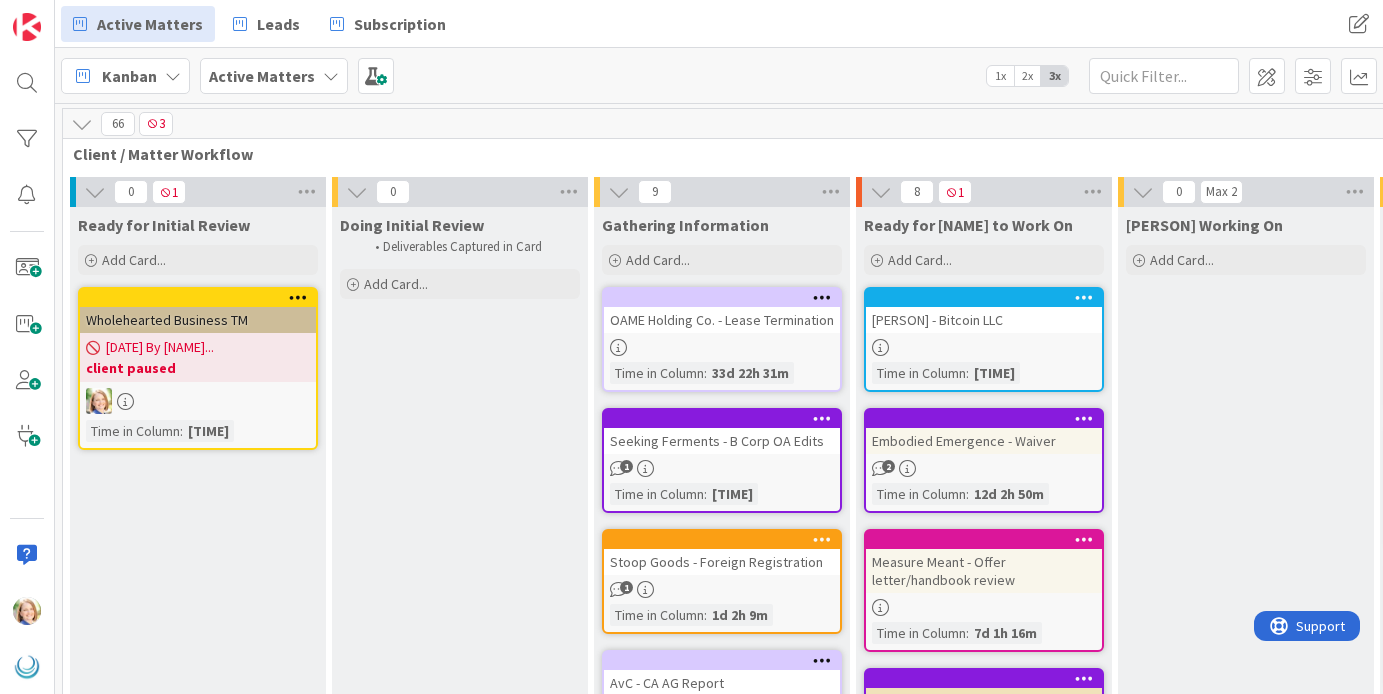 scroll, scrollTop: 0, scrollLeft: 0, axis: both 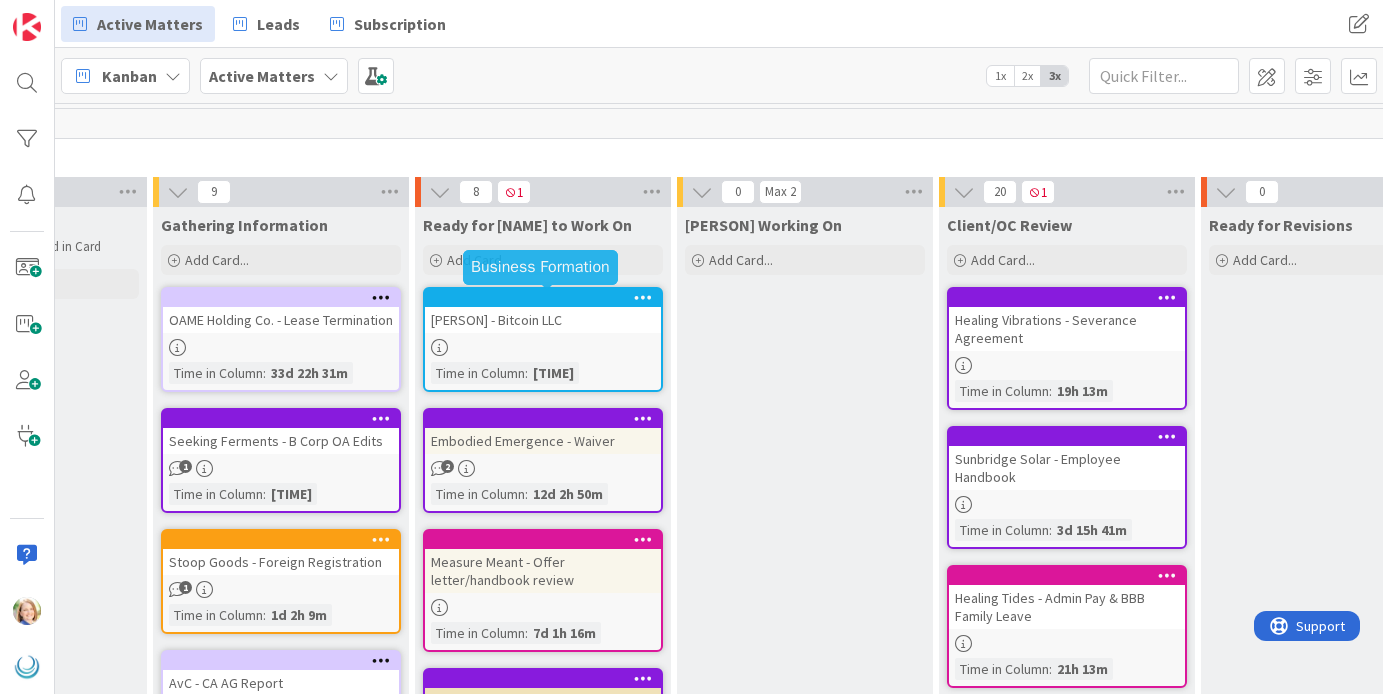 click at bounding box center [547, 298] 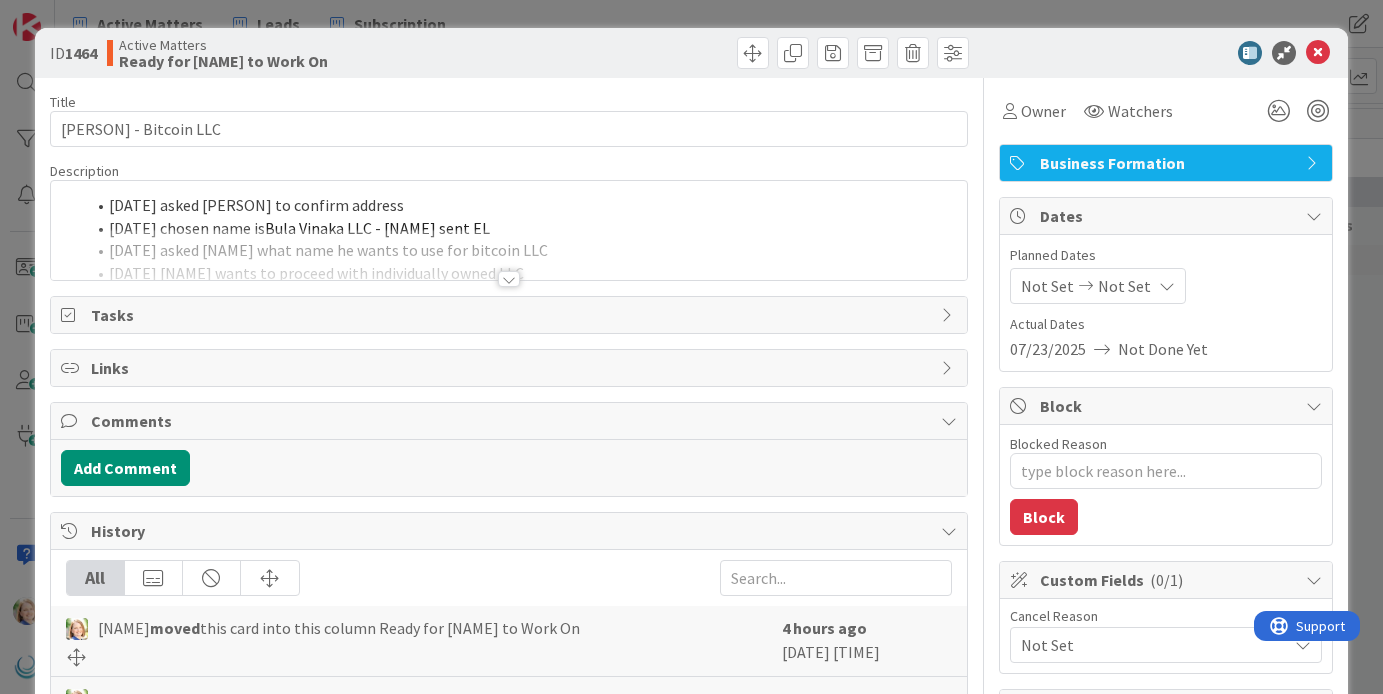 scroll, scrollTop: 0, scrollLeft: 0, axis: both 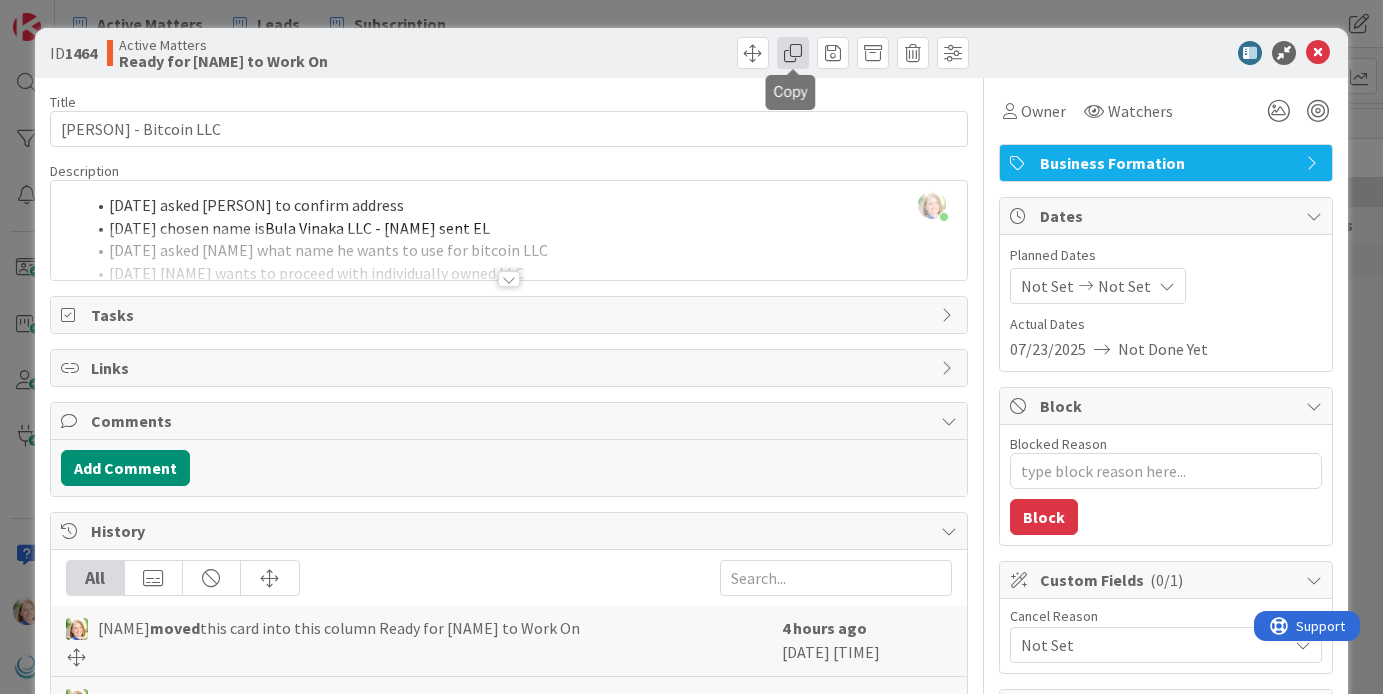 click at bounding box center [793, 53] 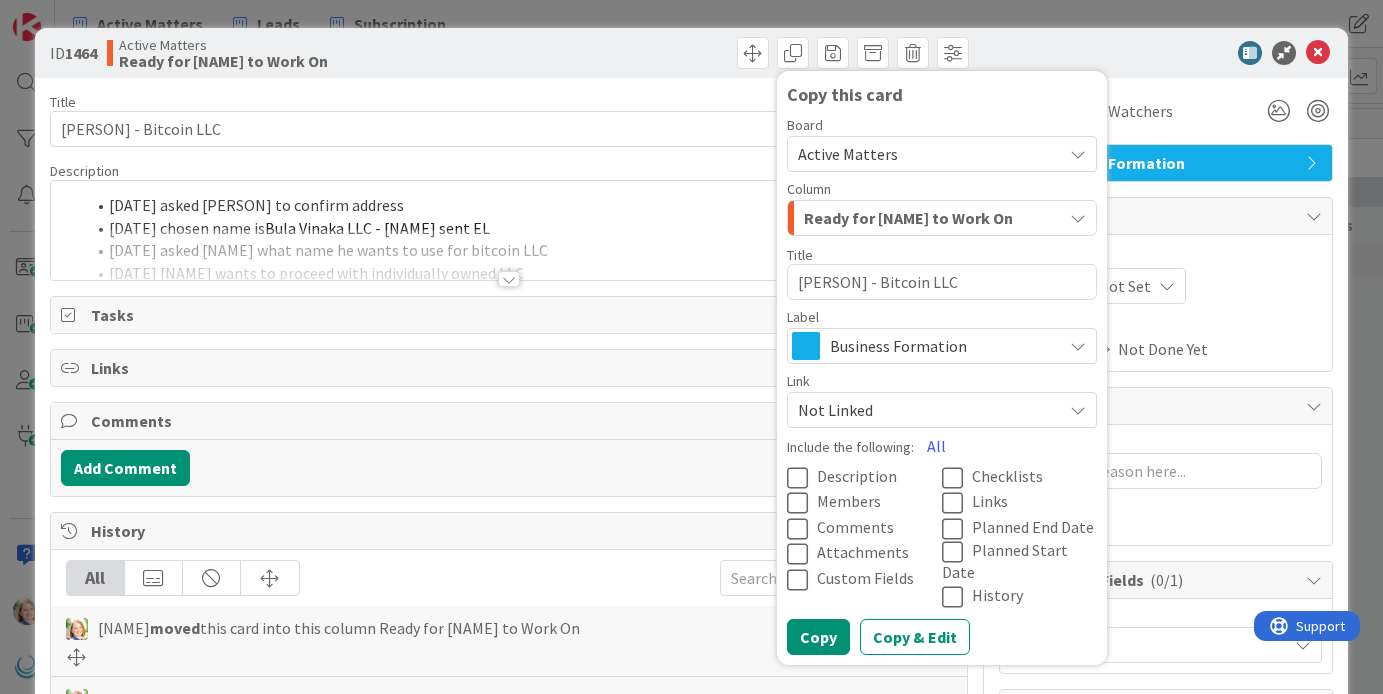 click on "[PERSON] - Bitcoin LLC" at bounding box center (942, 282) 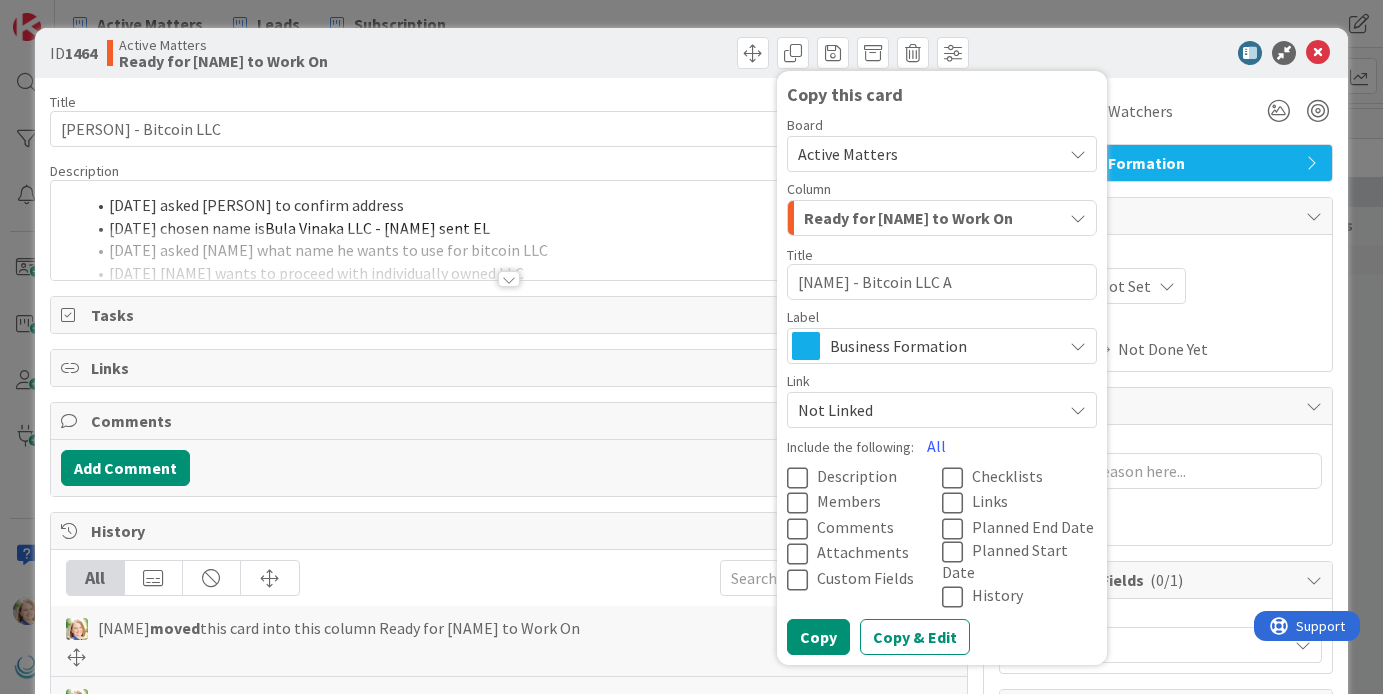type on "x" 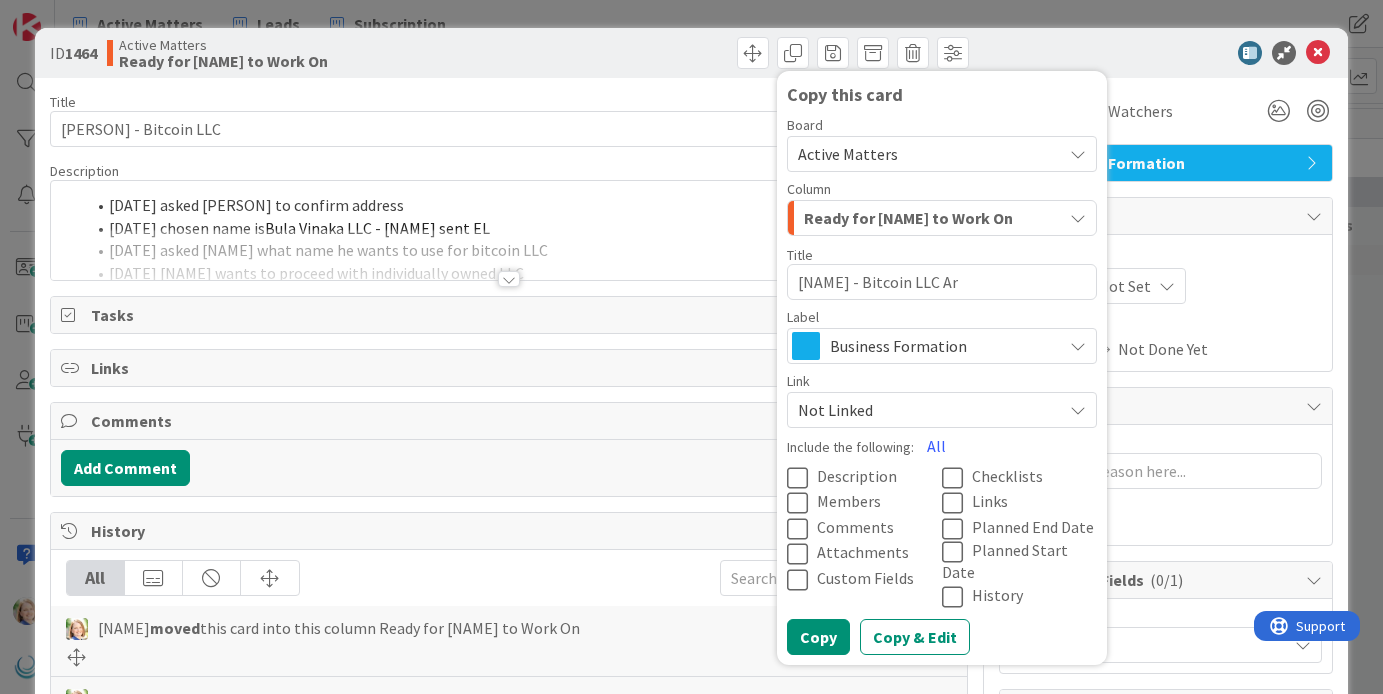 type on "[NAME] - Bitcoin LLC Art" 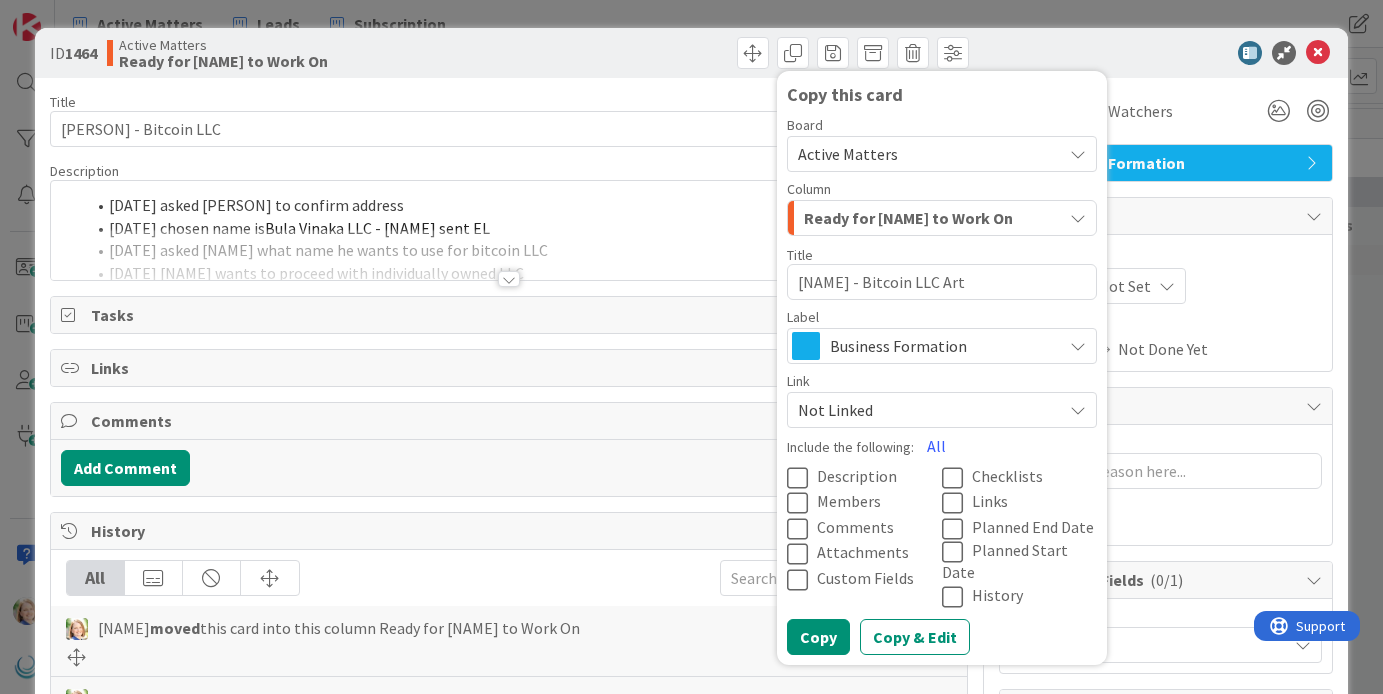 type on "x" 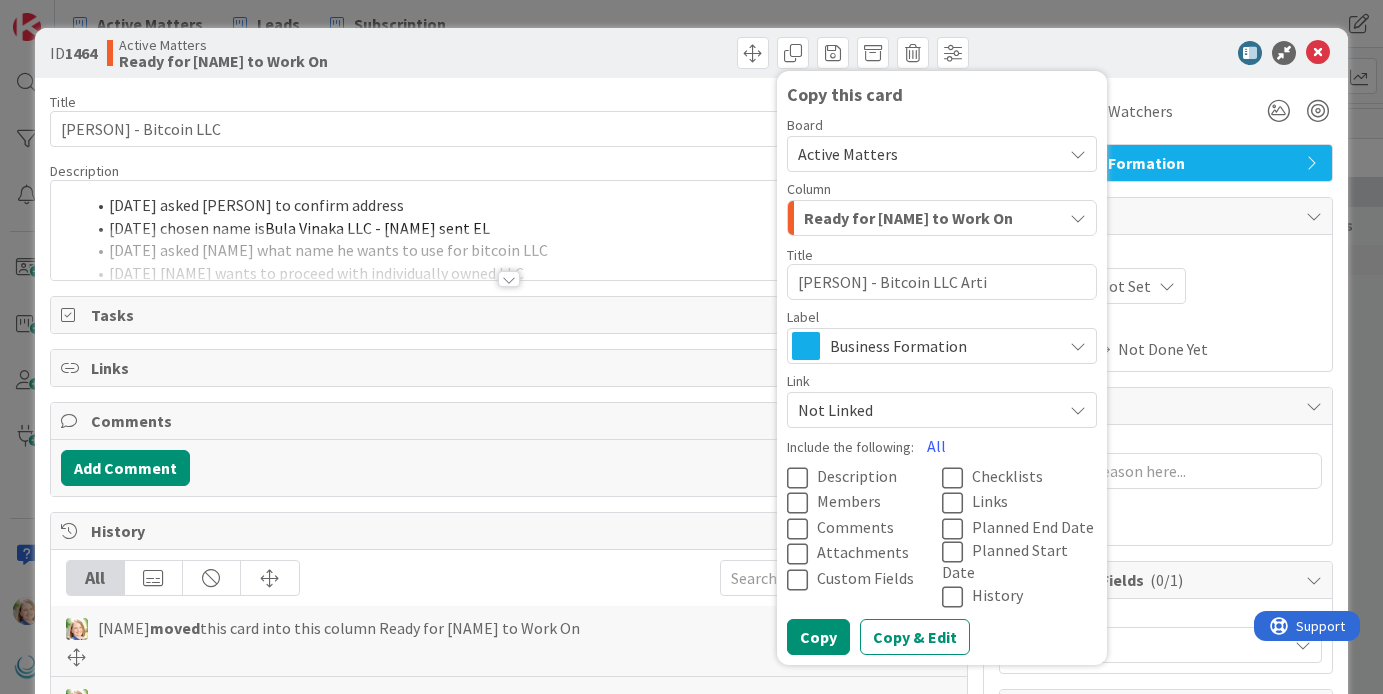 type on "x" 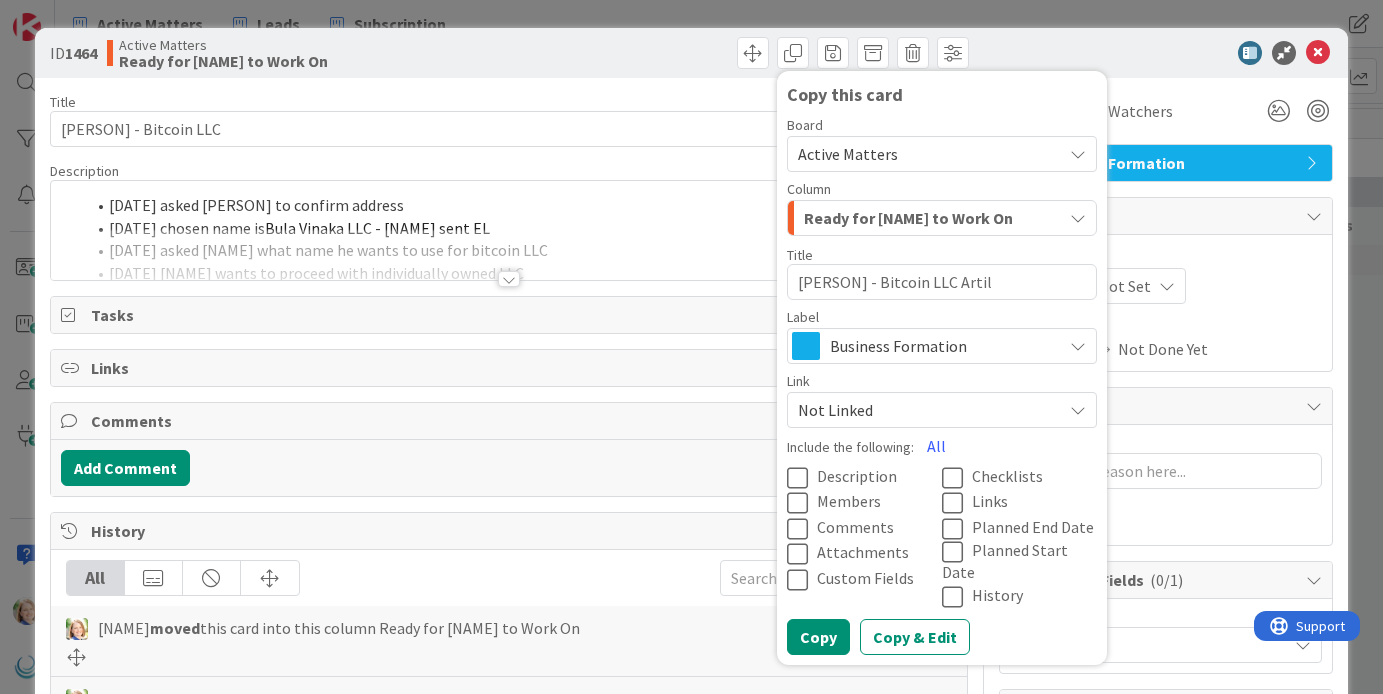 type on "x" 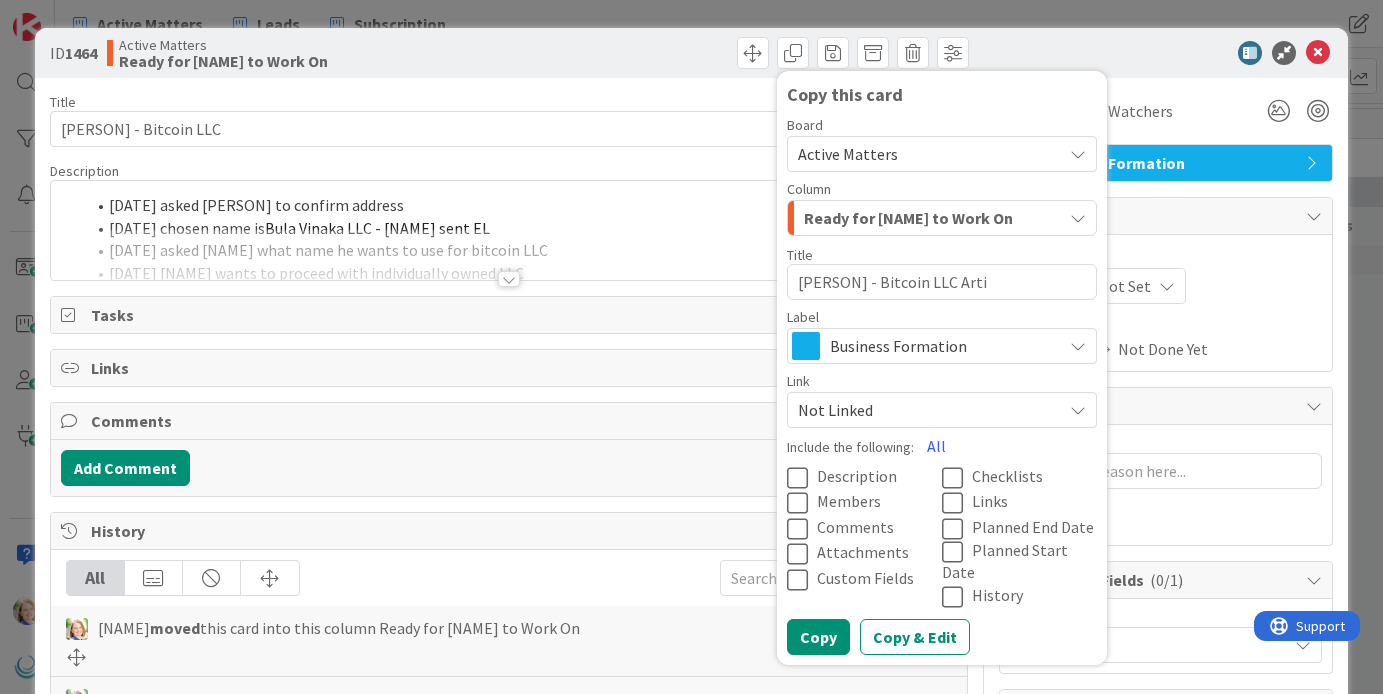type on "x" 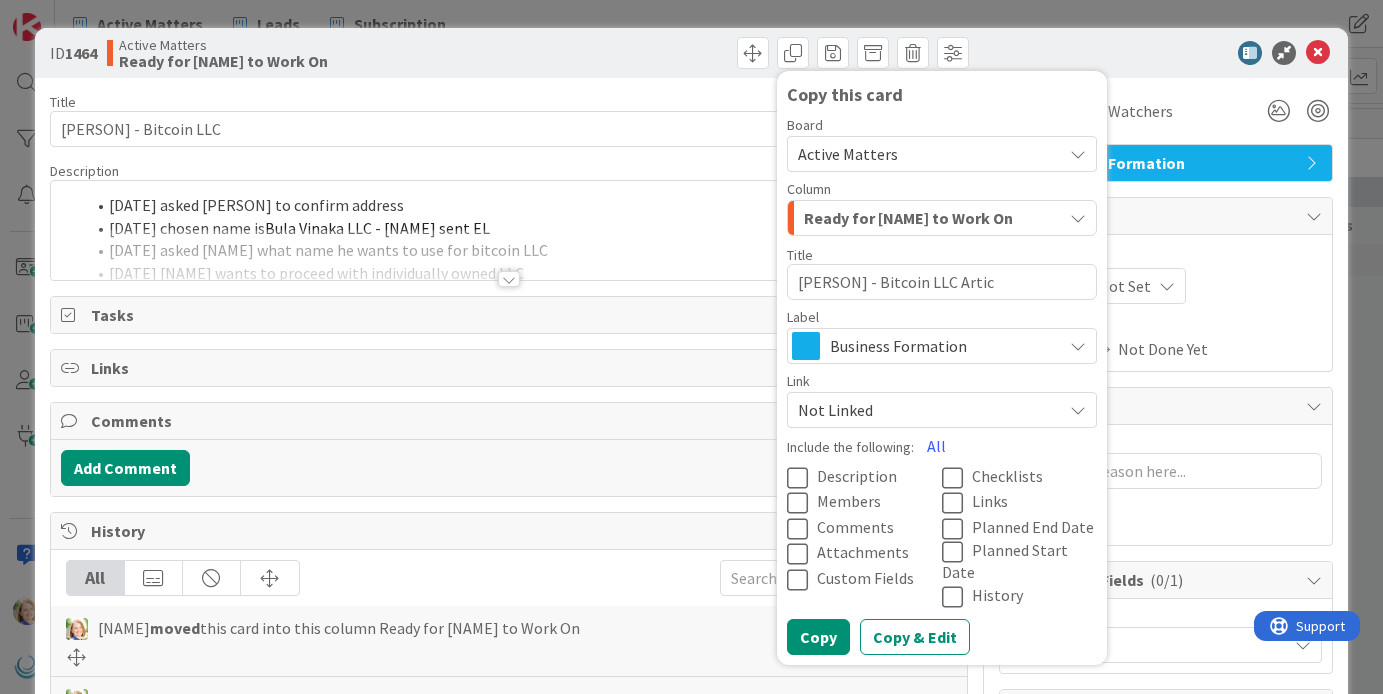 type on "x" 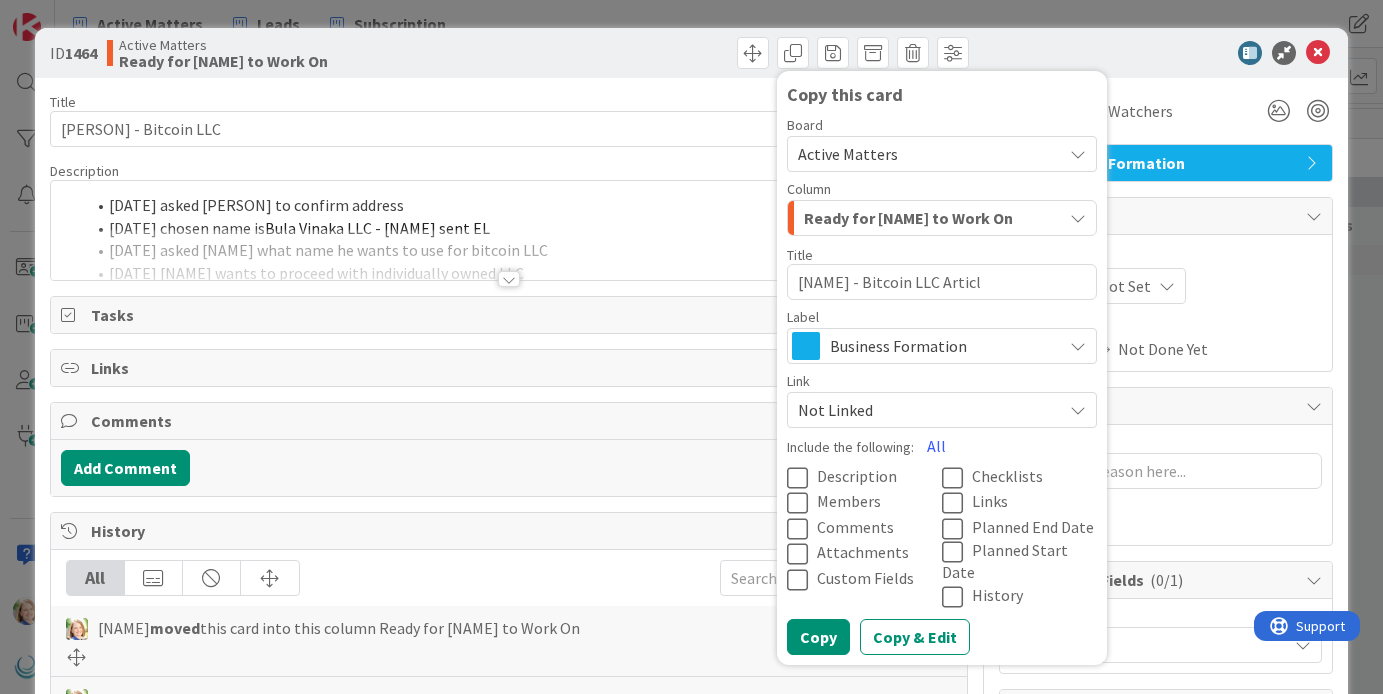 type on "[NAME] - Bitcoin LLC Article" 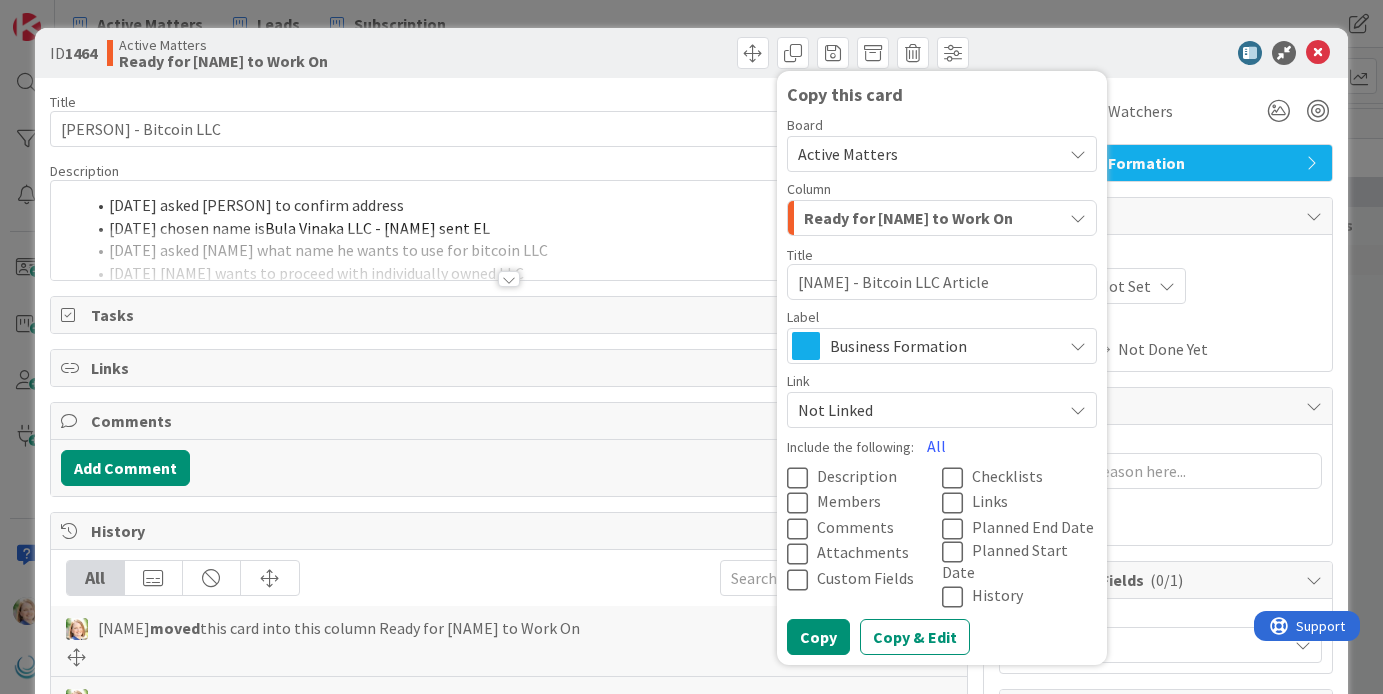 type on "x" 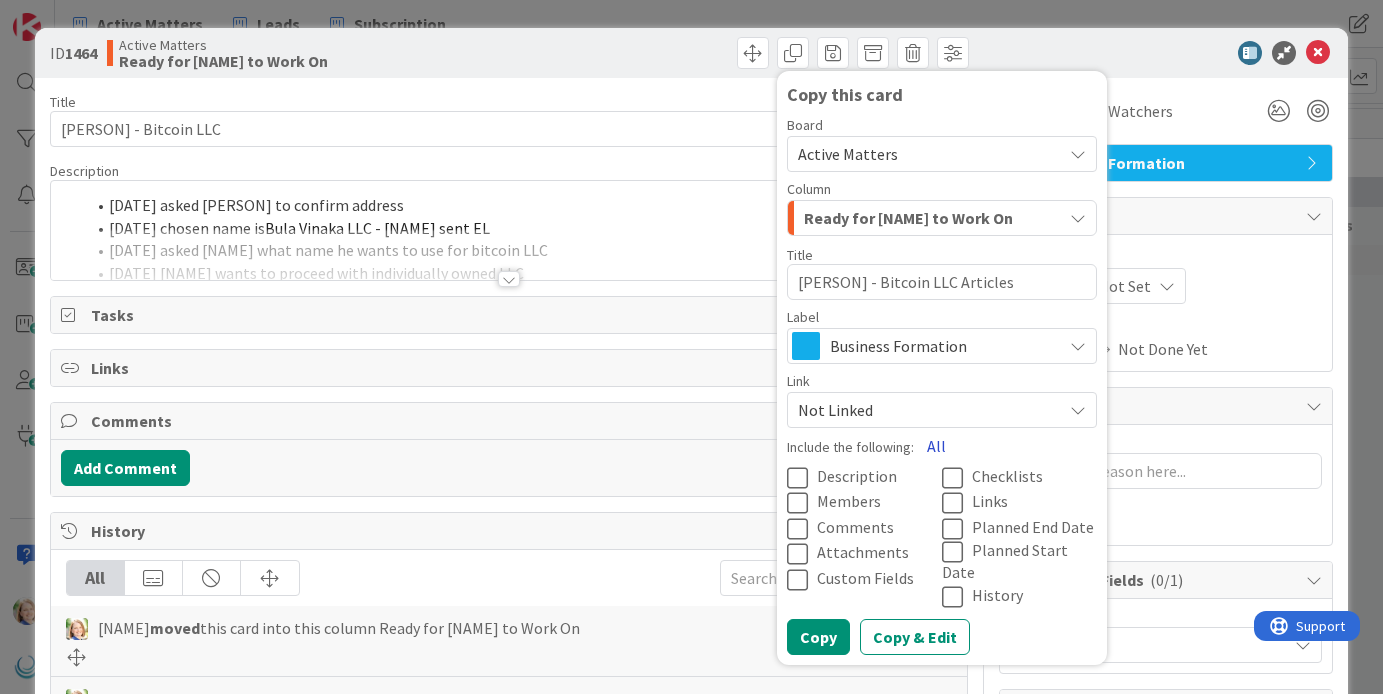 type on "[PERSON] - Bitcoin LLC Articles" 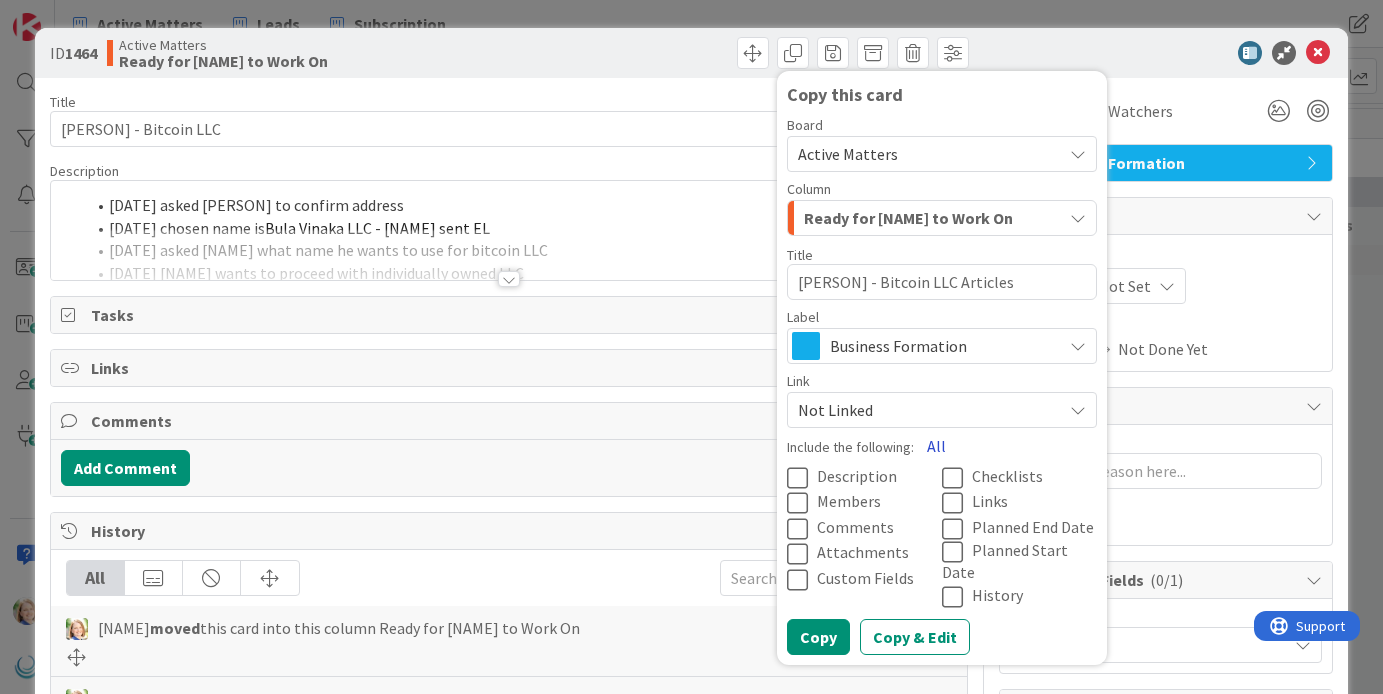 click on "All" at bounding box center [936, 446] 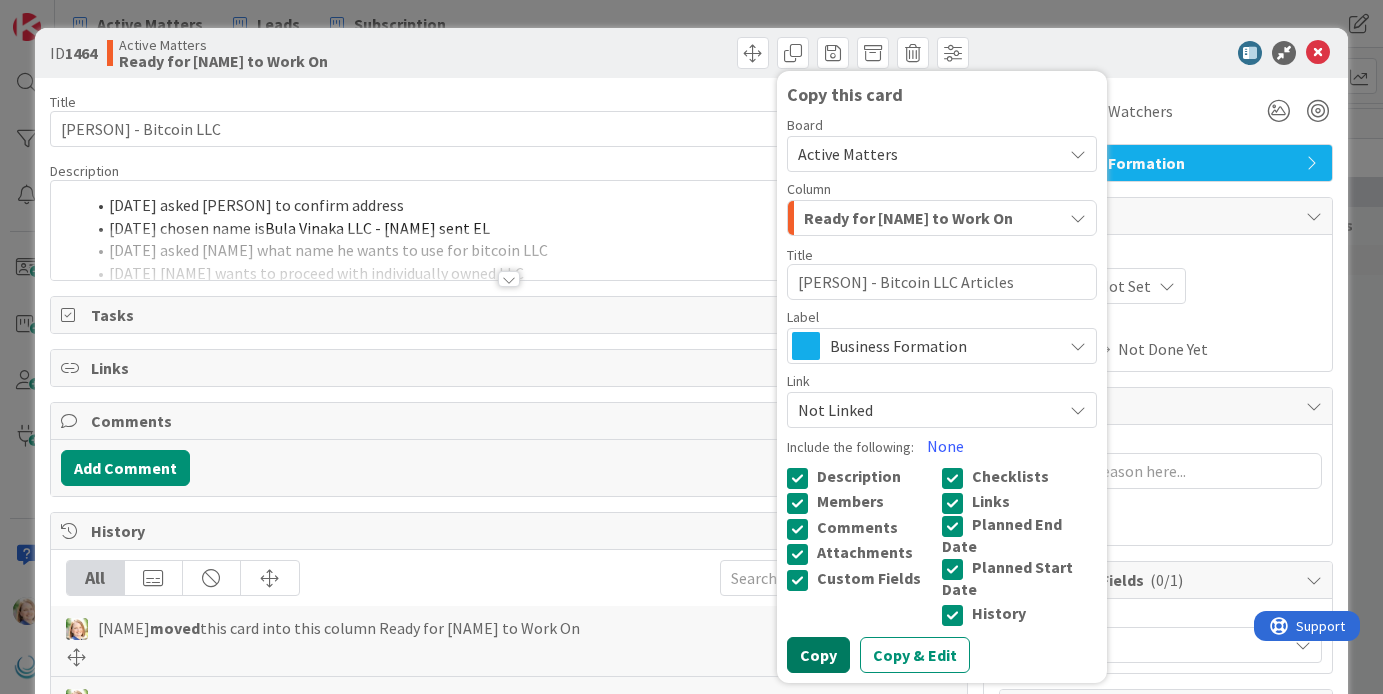 click on "Copy" at bounding box center [818, 655] 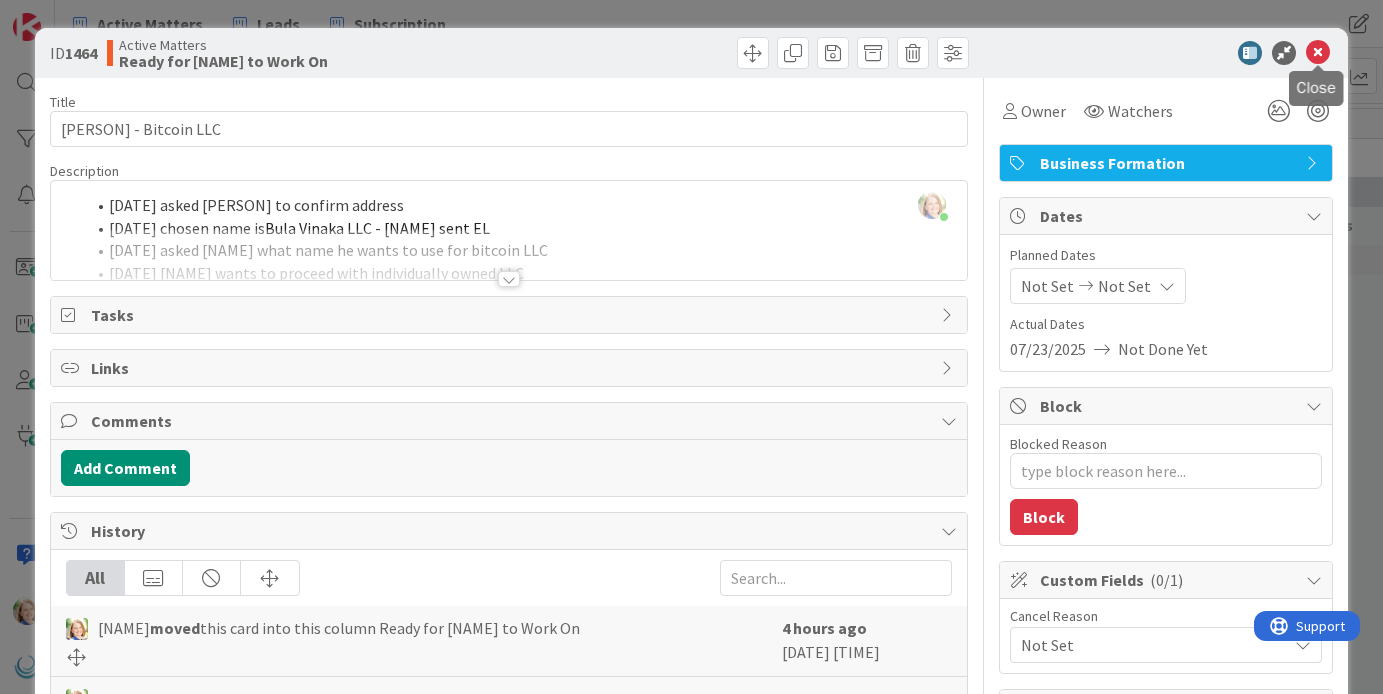click at bounding box center [1318, 53] 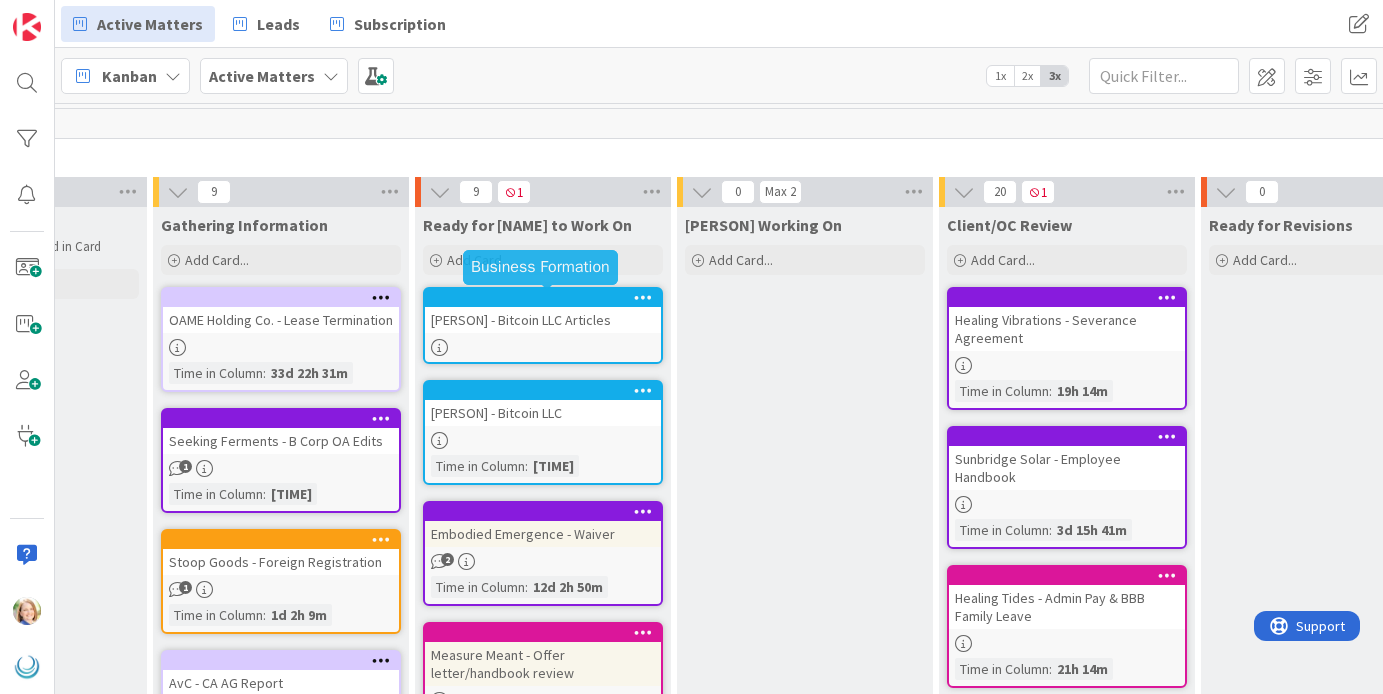 scroll, scrollTop: 0, scrollLeft: 0, axis: both 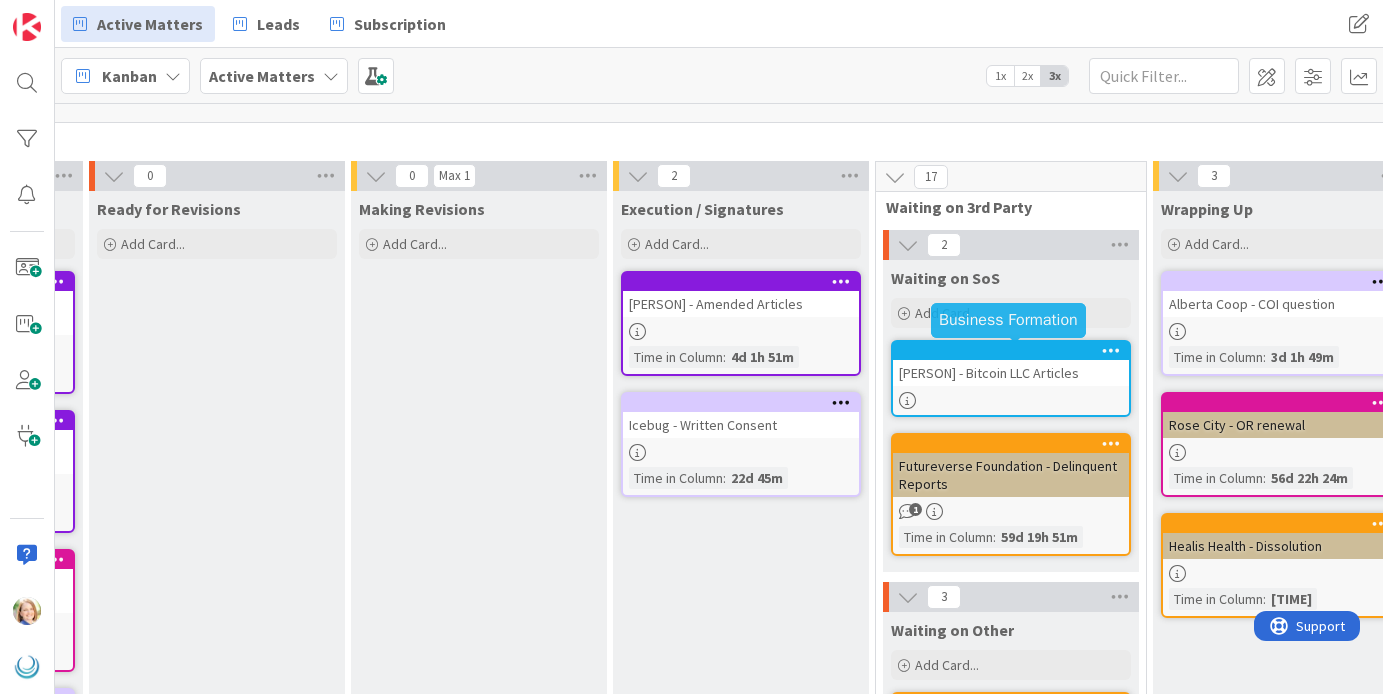 click at bounding box center (1015, 351) 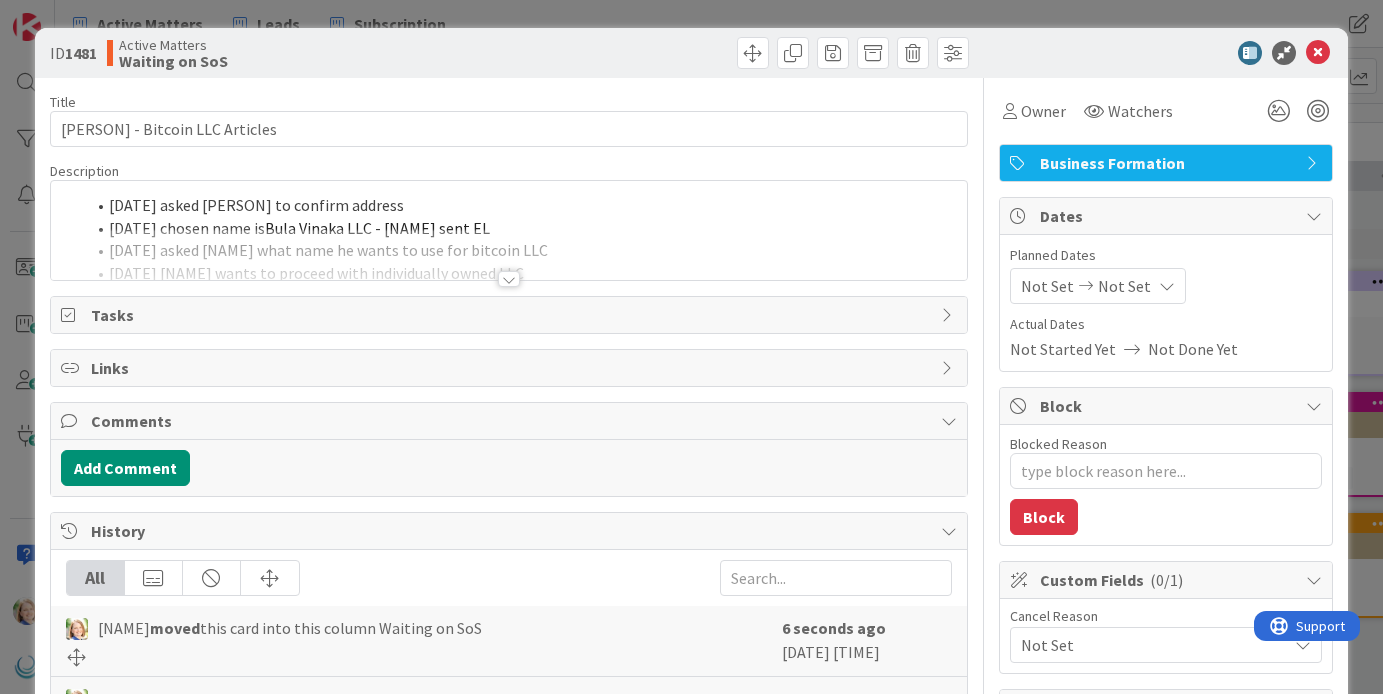 scroll, scrollTop: 0, scrollLeft: 0, axis: both 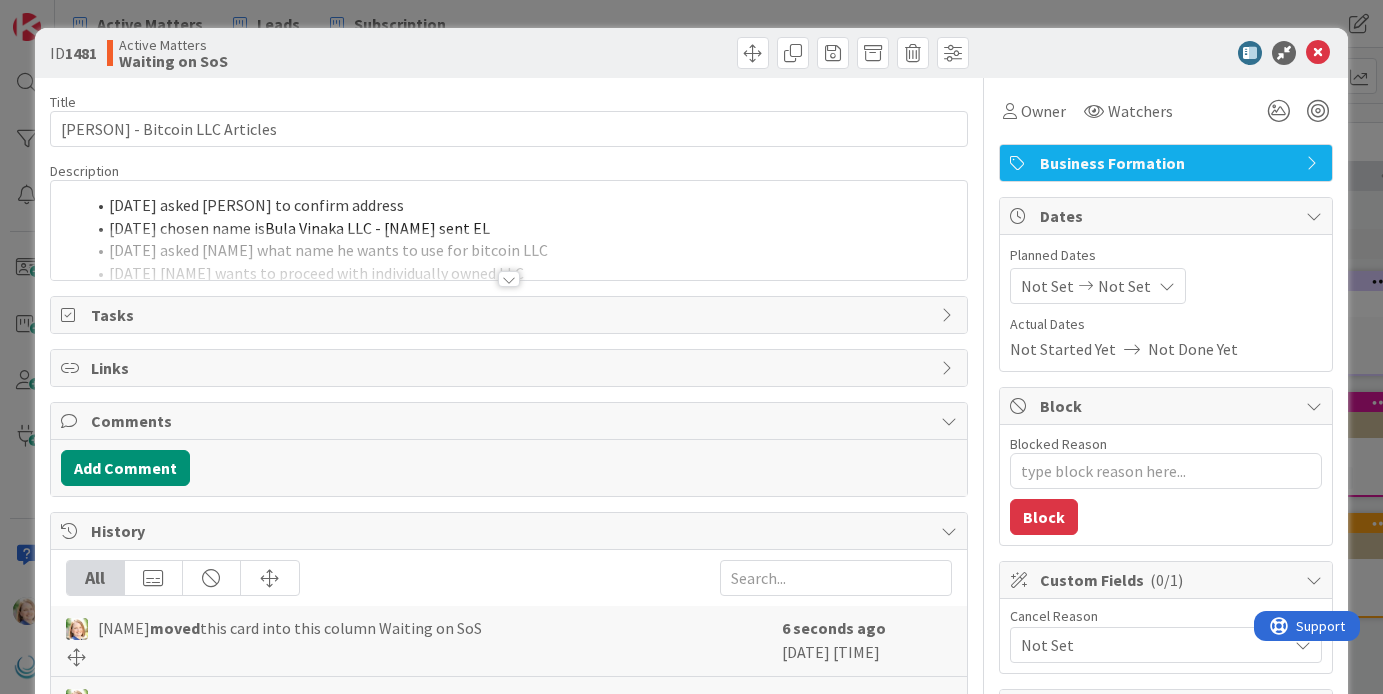 click on "[DATE] asked [NAME] to confirm address [DATE] chosen name is Bula Vinaka LLC - [NAME] sent EL [DATE] asked [NAME] what name he wants to use for bitcoin LLC [DATE] [NAME] wants to proceed with individually owned LLC [DATE] [NAME] called asking to invest in bitcoin. emailed him some questions for accountant" at bounding box center [509, 230] 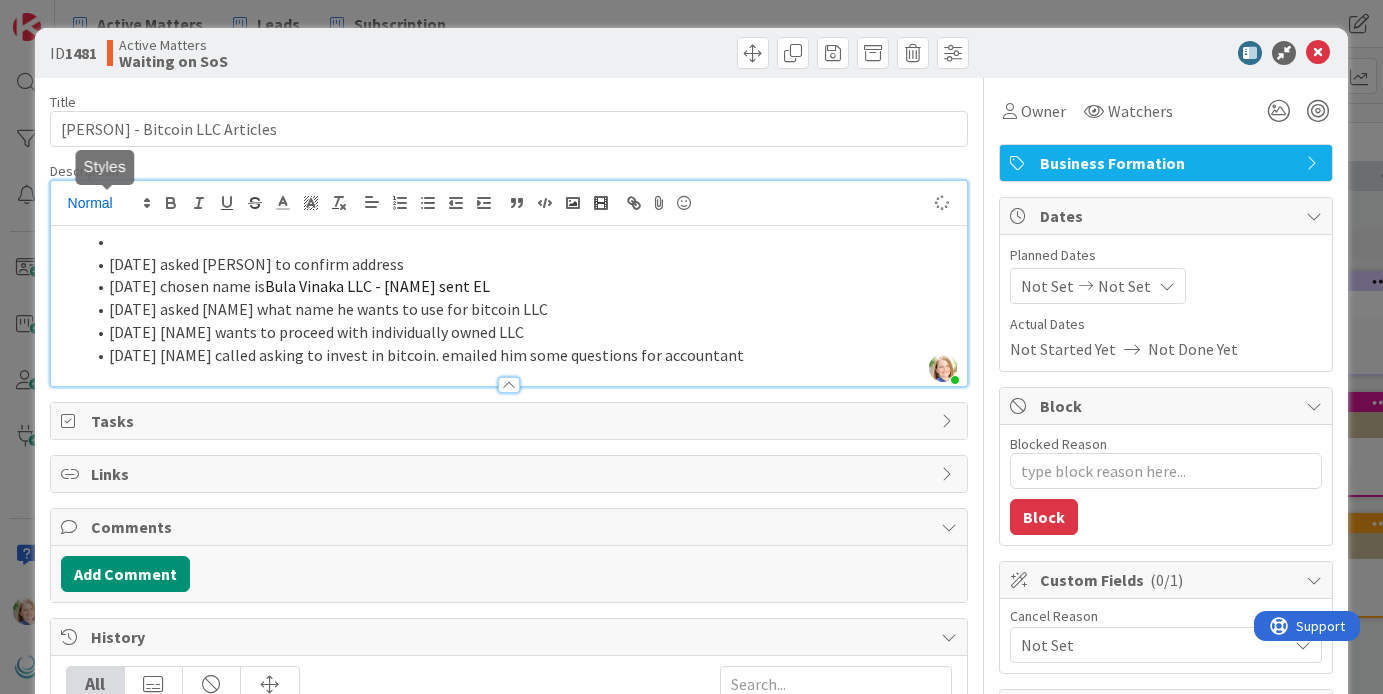 type on "x" 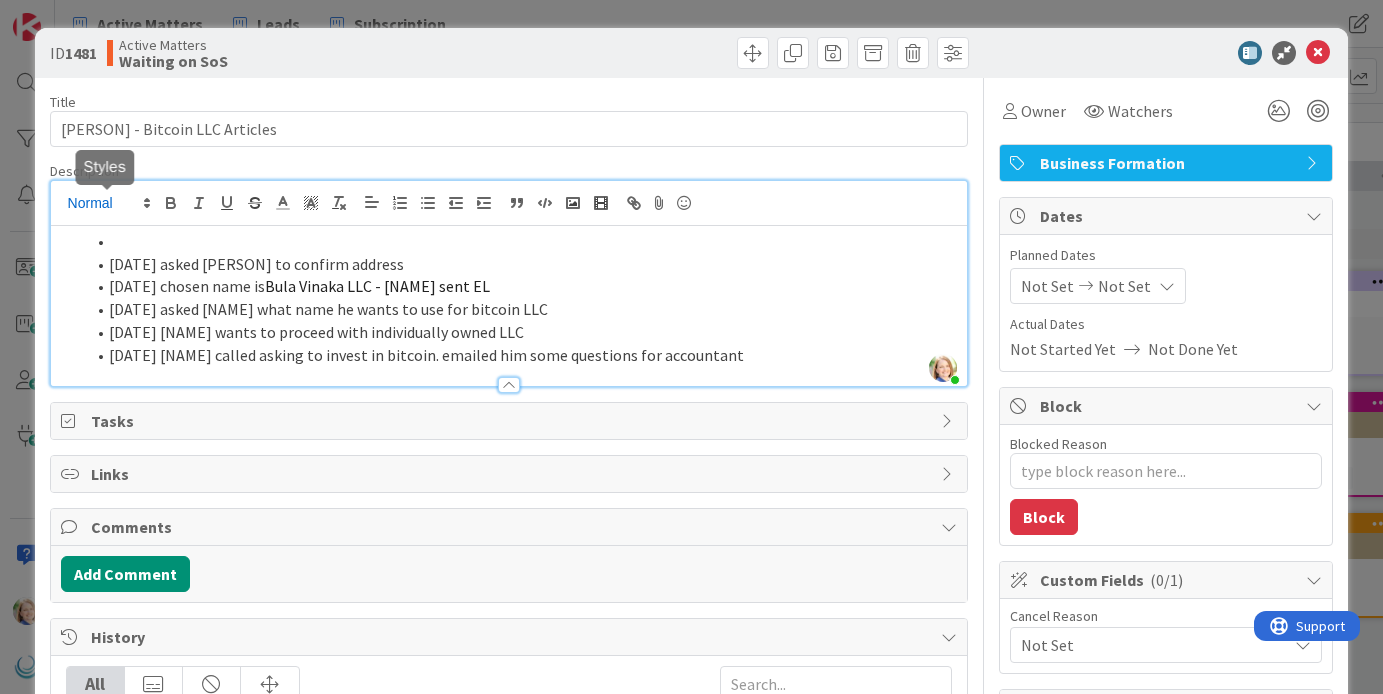 type 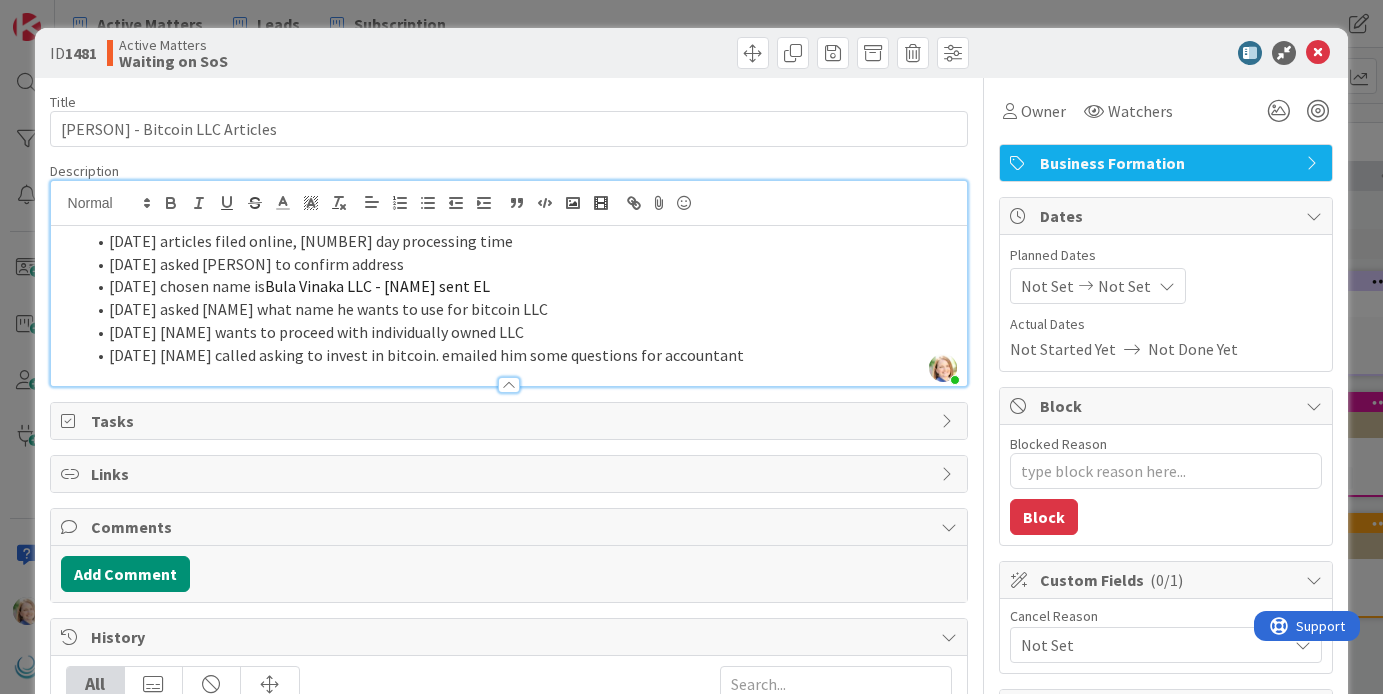 click on "[DATE] articles filed online, [NUMBER] day processing time" at bounding box center (521, 241) 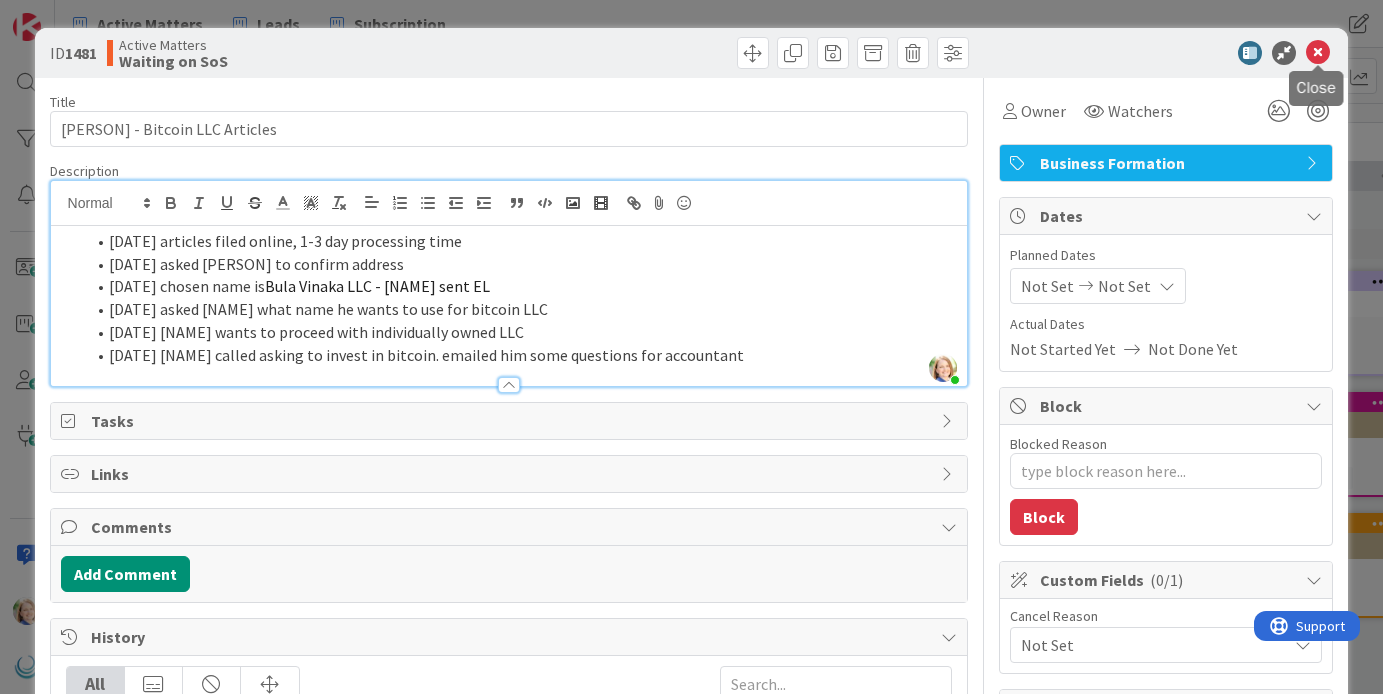 click at bounding box center (1318, 53) 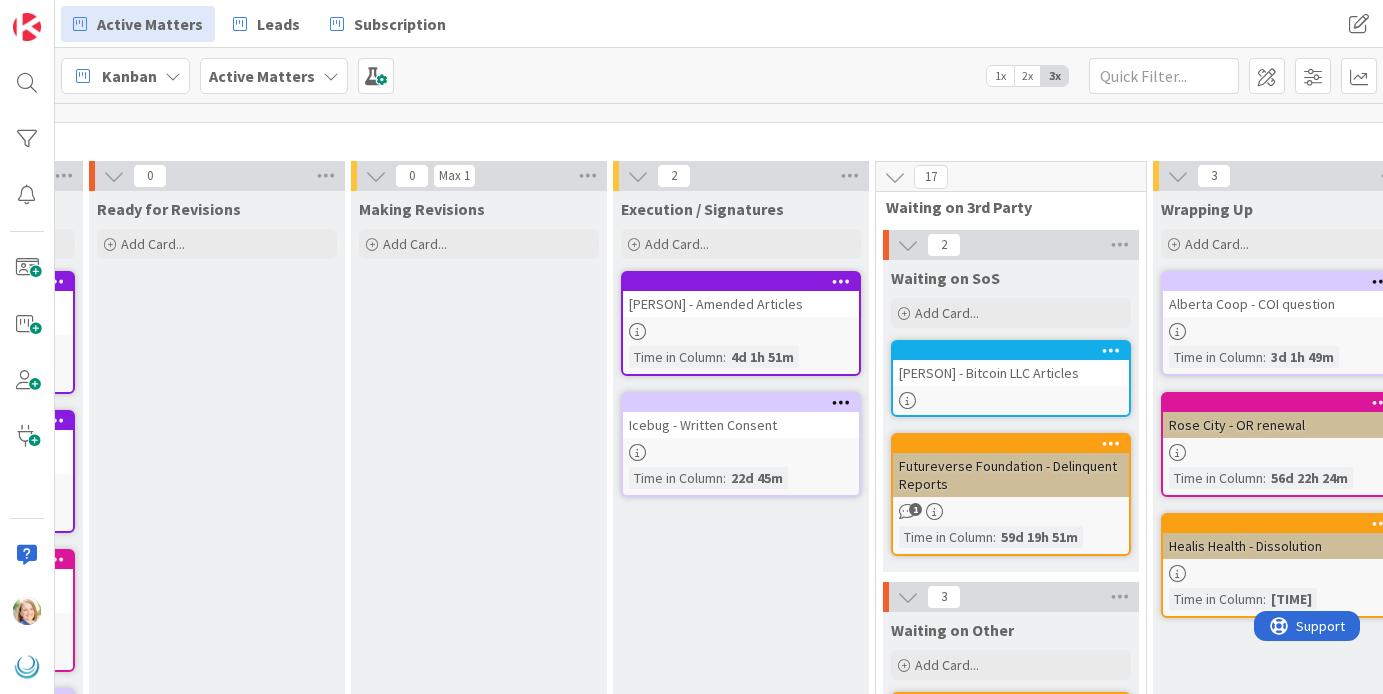 scroll, scrollTop: 0, scrollLeft: 0, axis: both 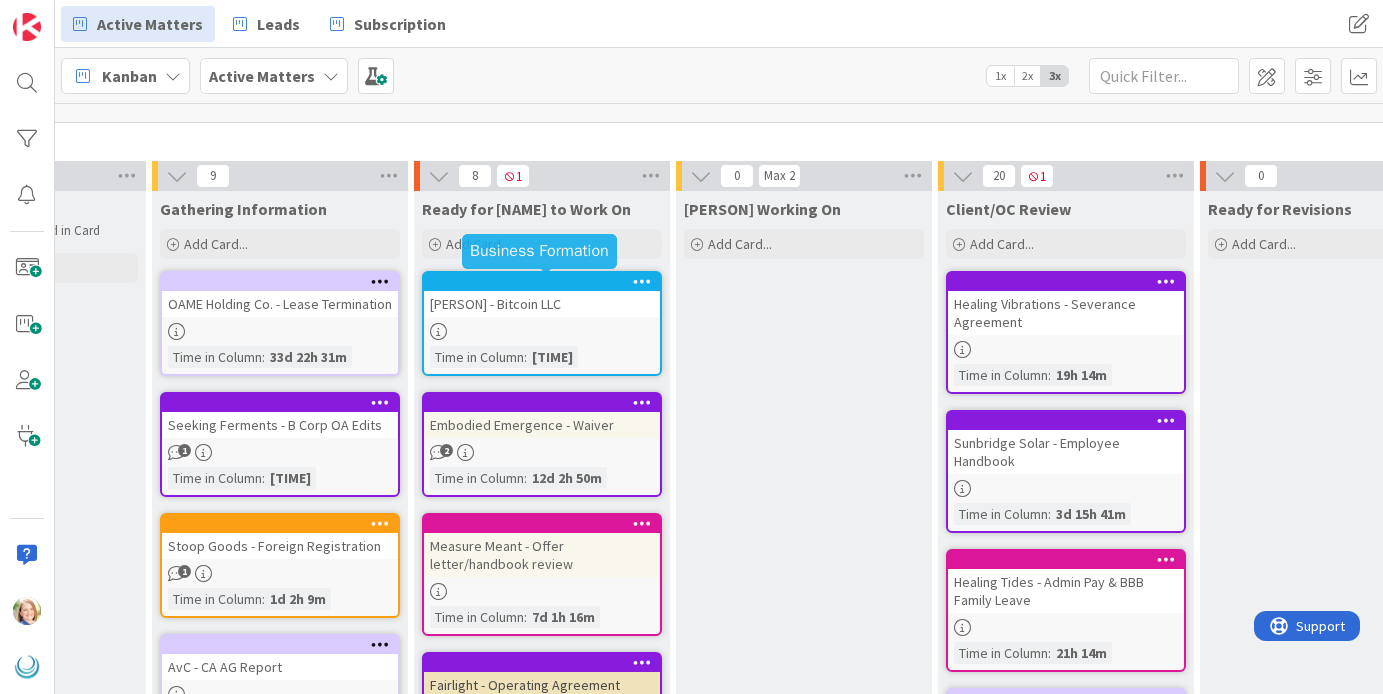 click at bounding box center (546, 282) 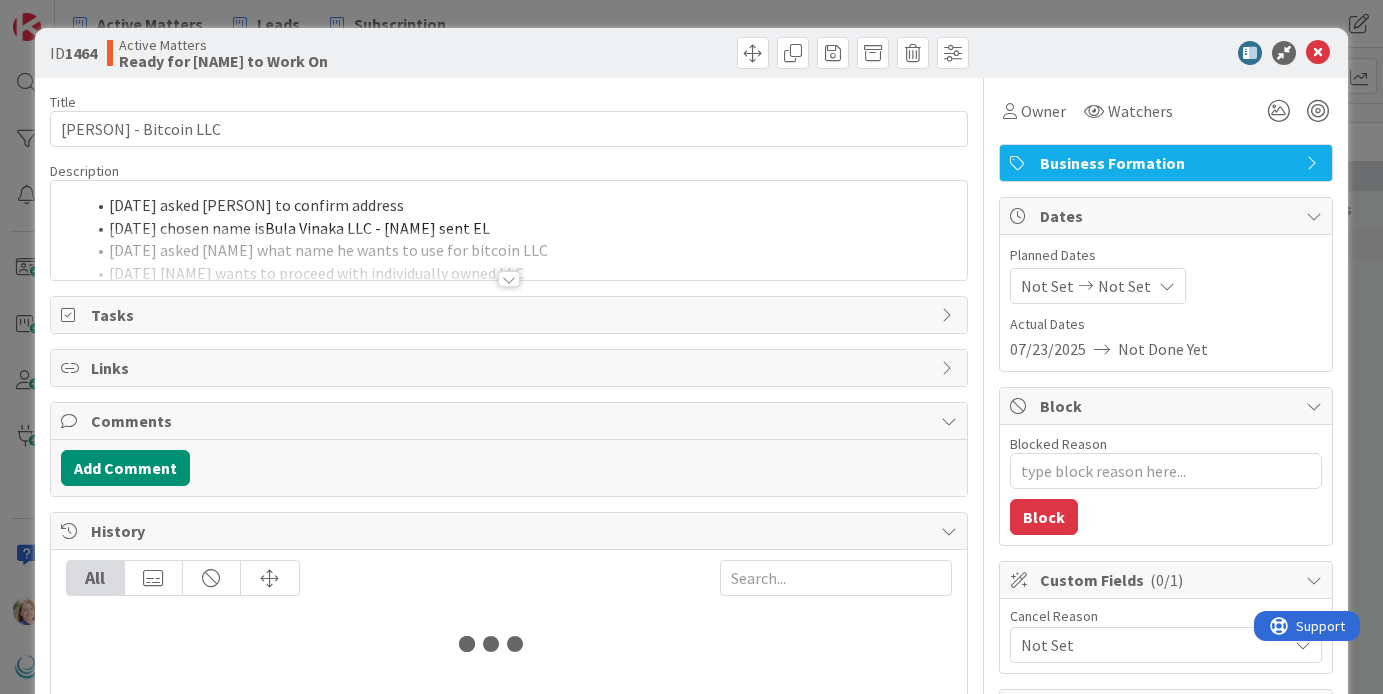 type on "x" 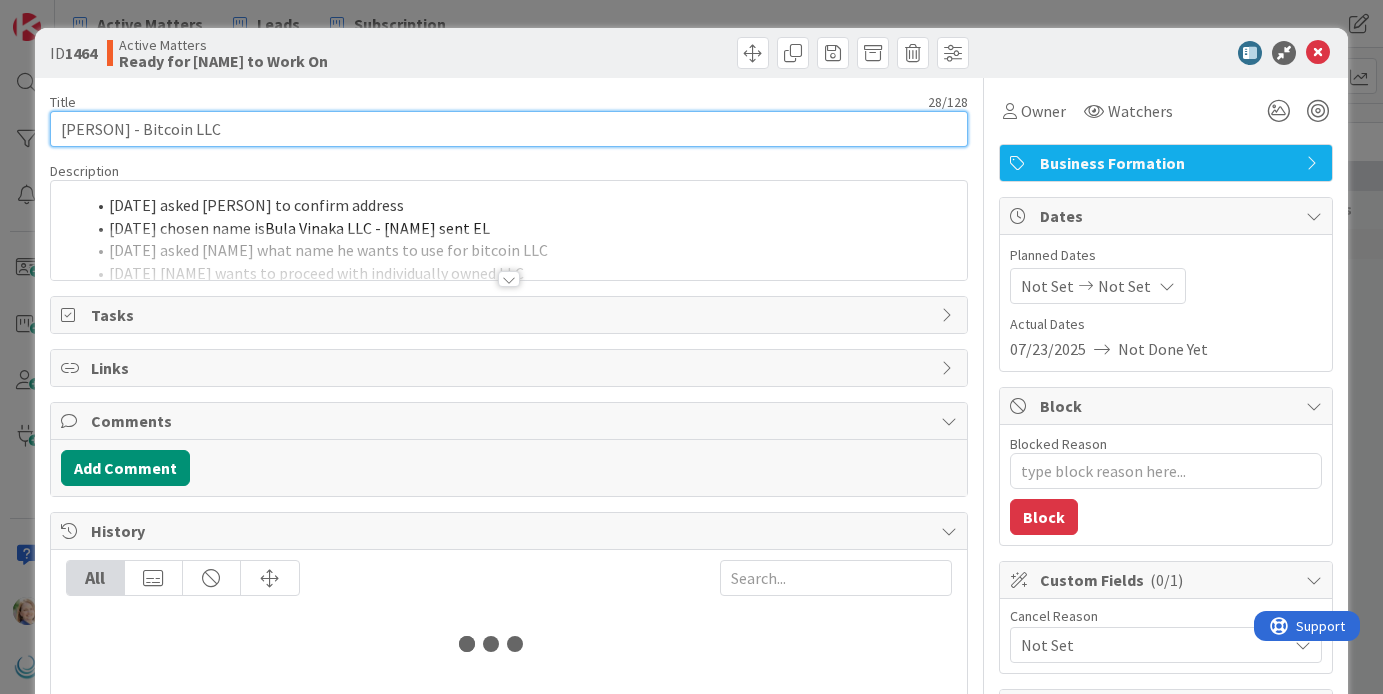 click on "[PERSON] - Bitcoin LLC" at bounding box center [509, 129] 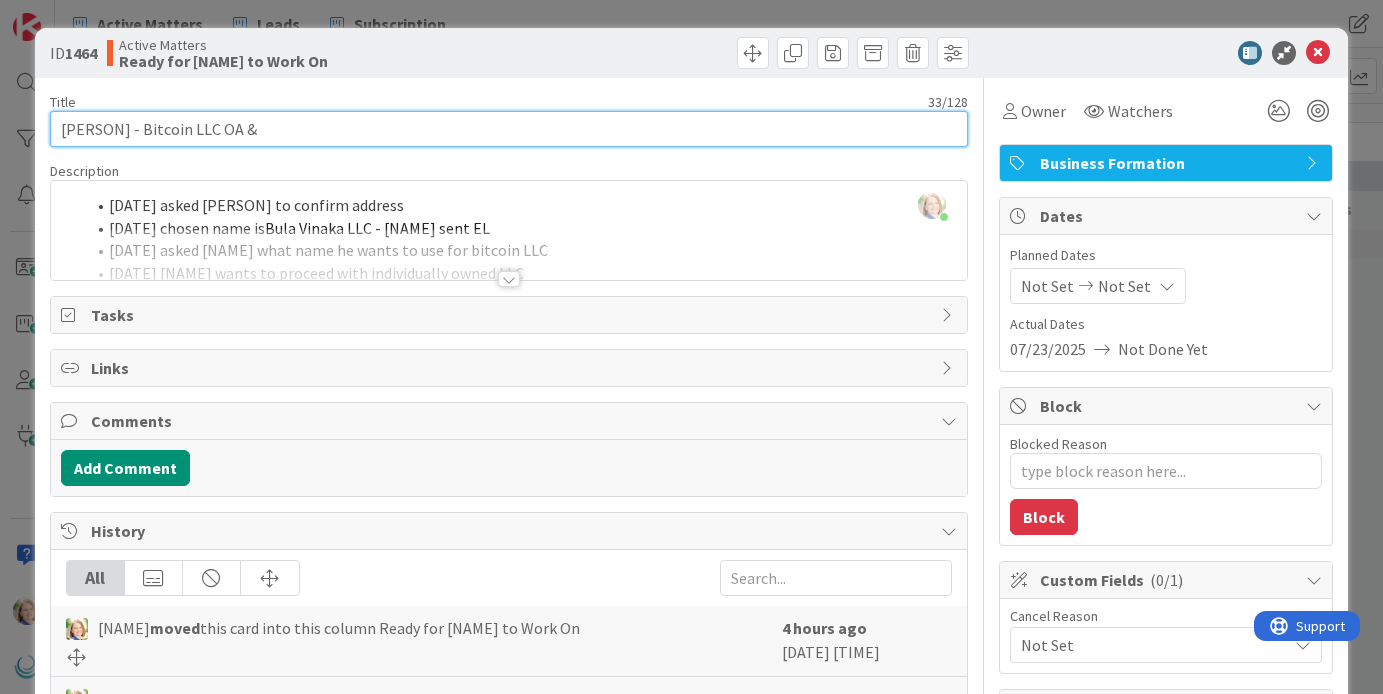 type on "[PERSON] - Bitcoin LLC OA &" 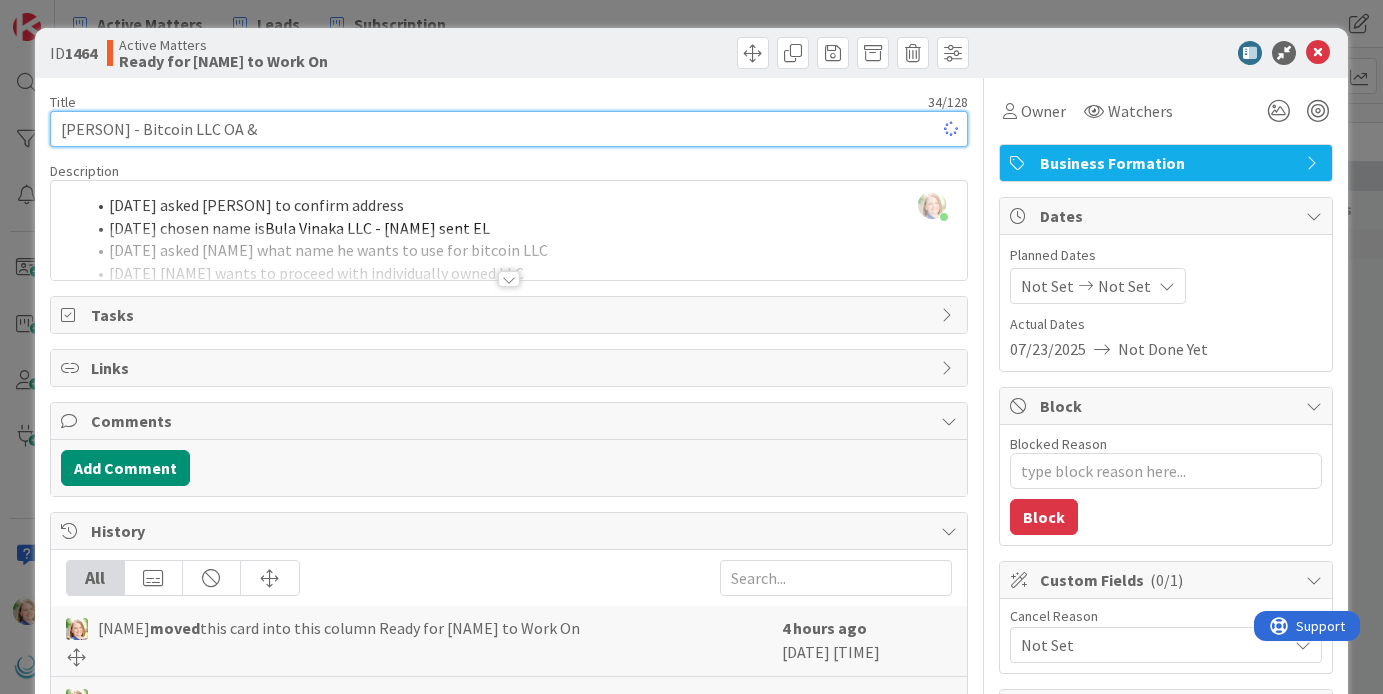 type on "x" 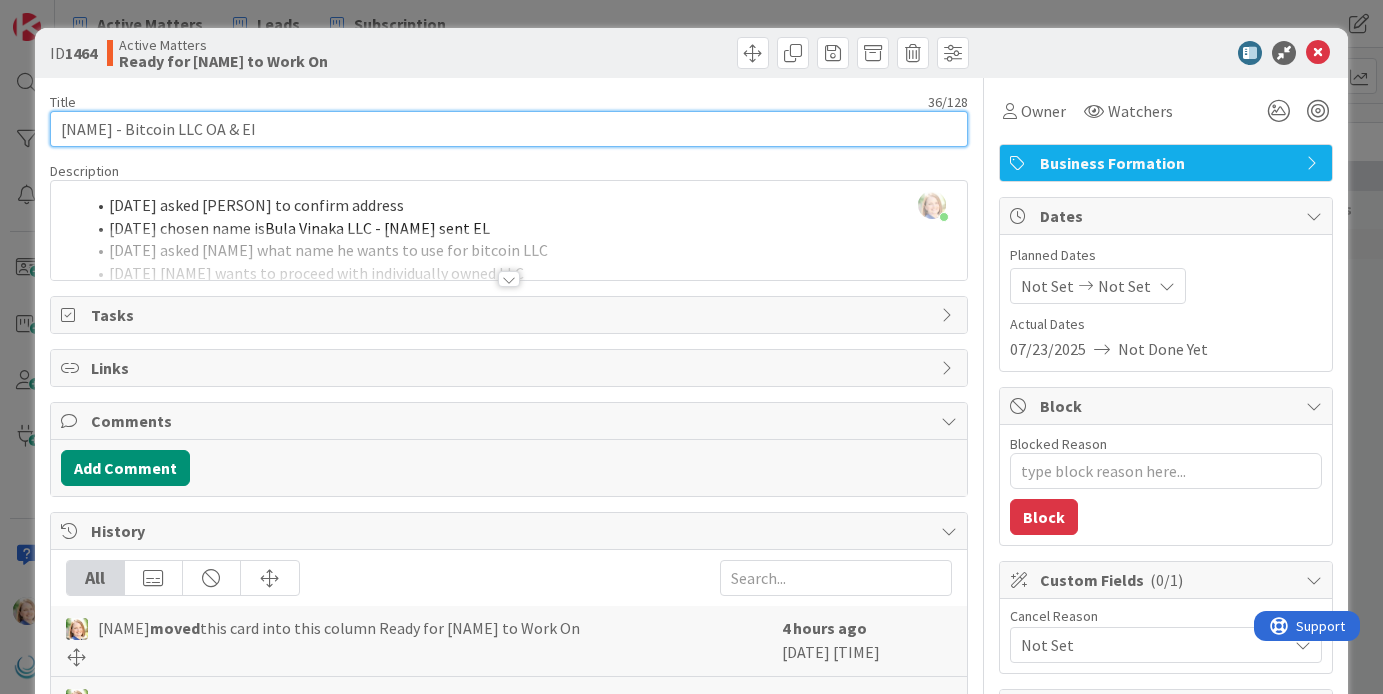 type on "[NAME] - Bitcoin LLC OA & EIN" 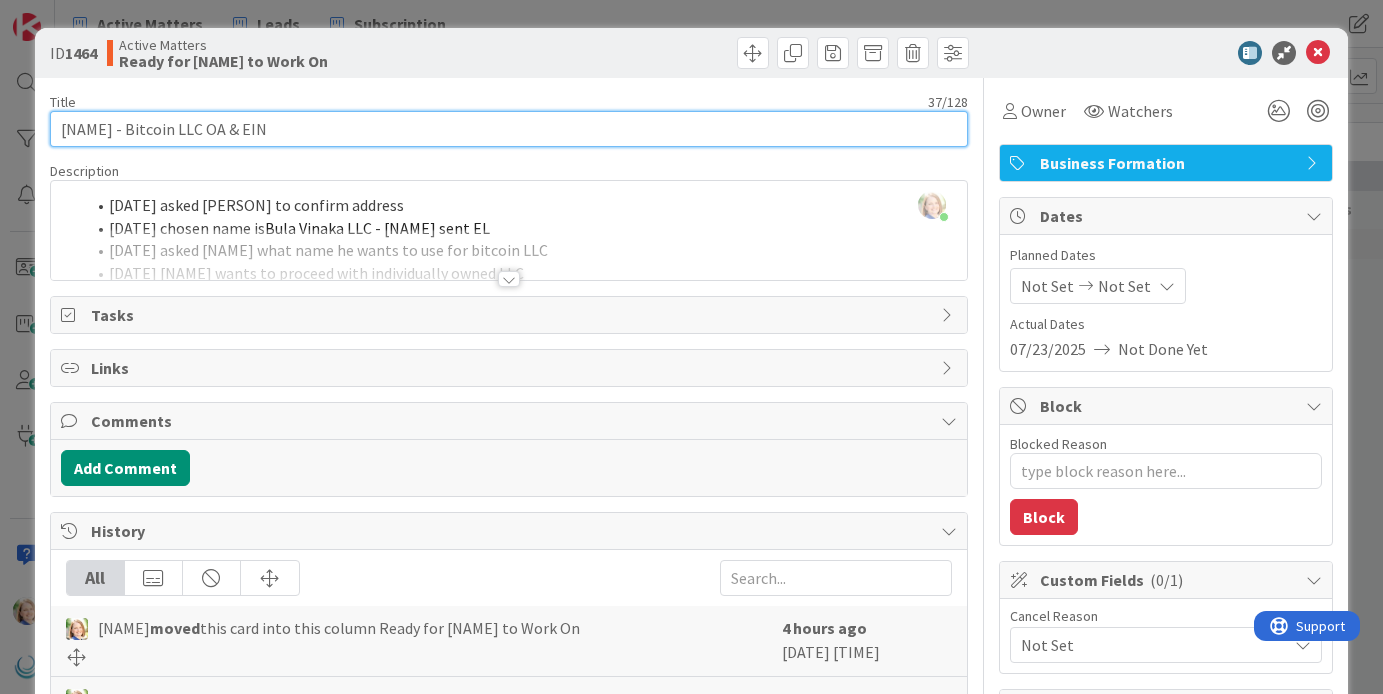 type on "x" 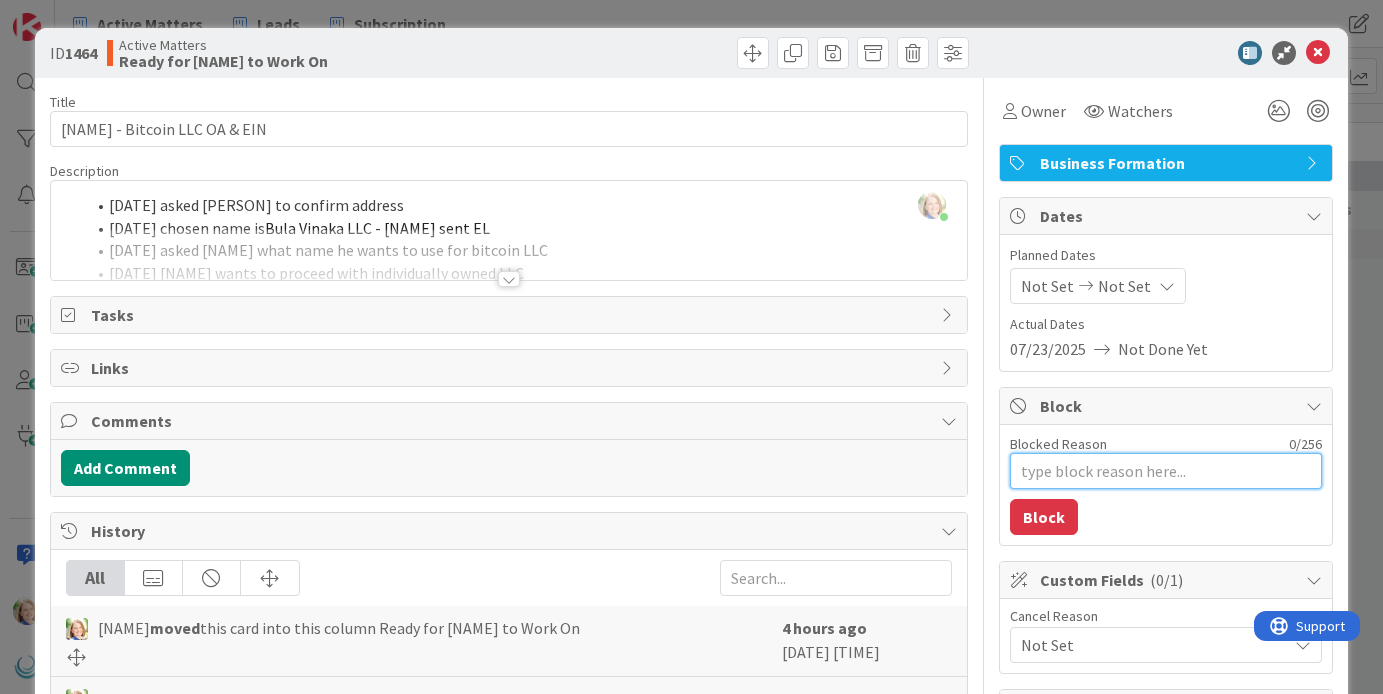 click on "Blocked Reason" at bounding box center (1166, 471) 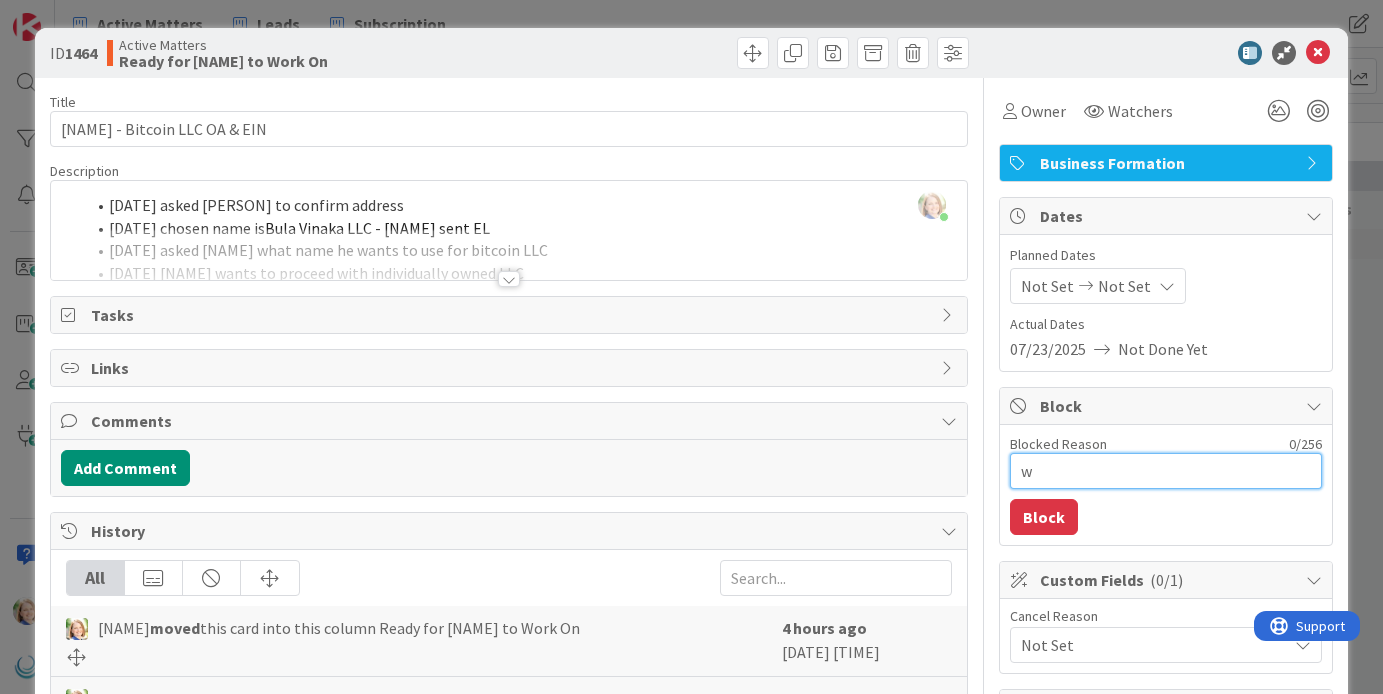 type on "wa" 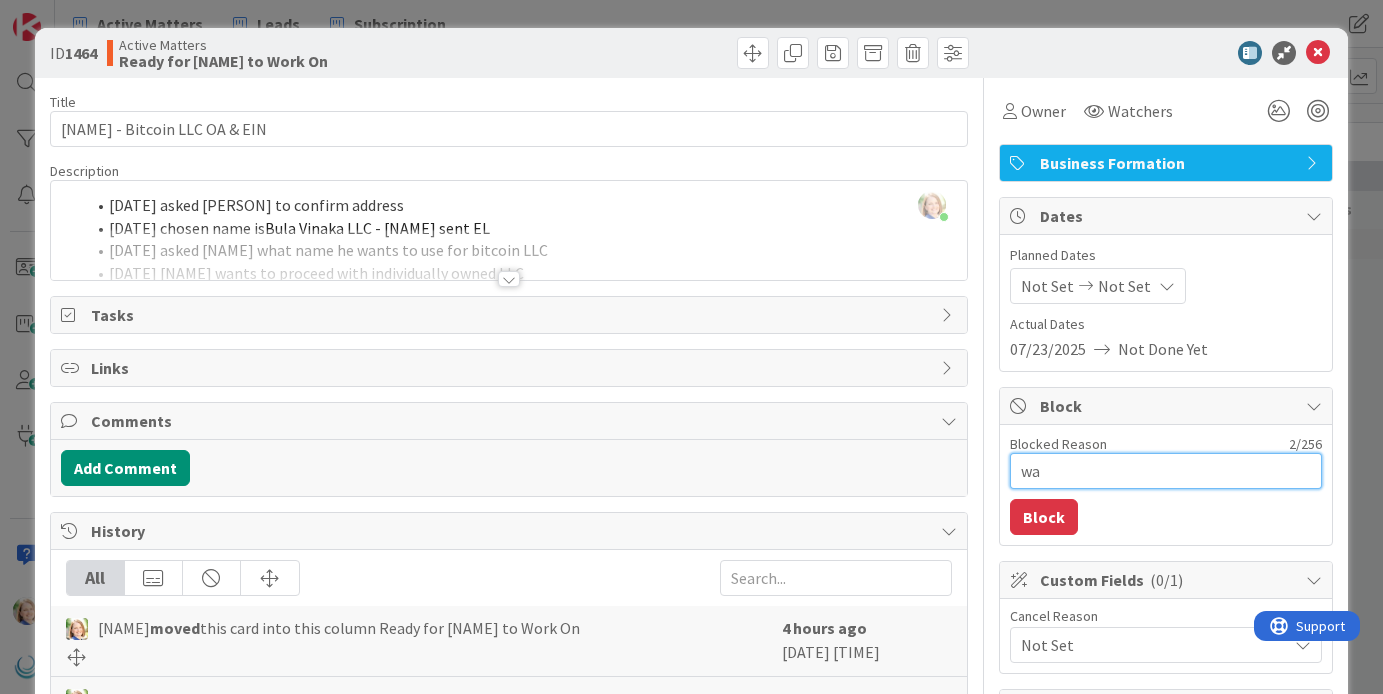 type on "x" 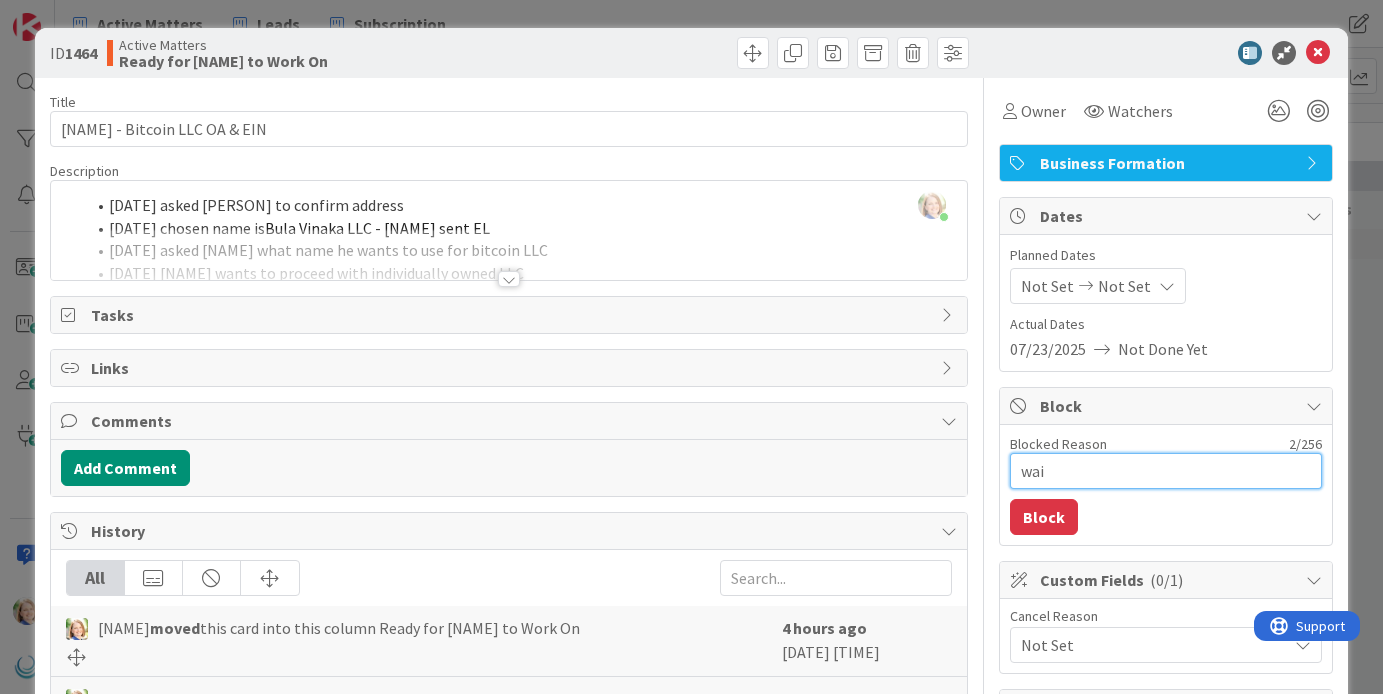 type on "x" 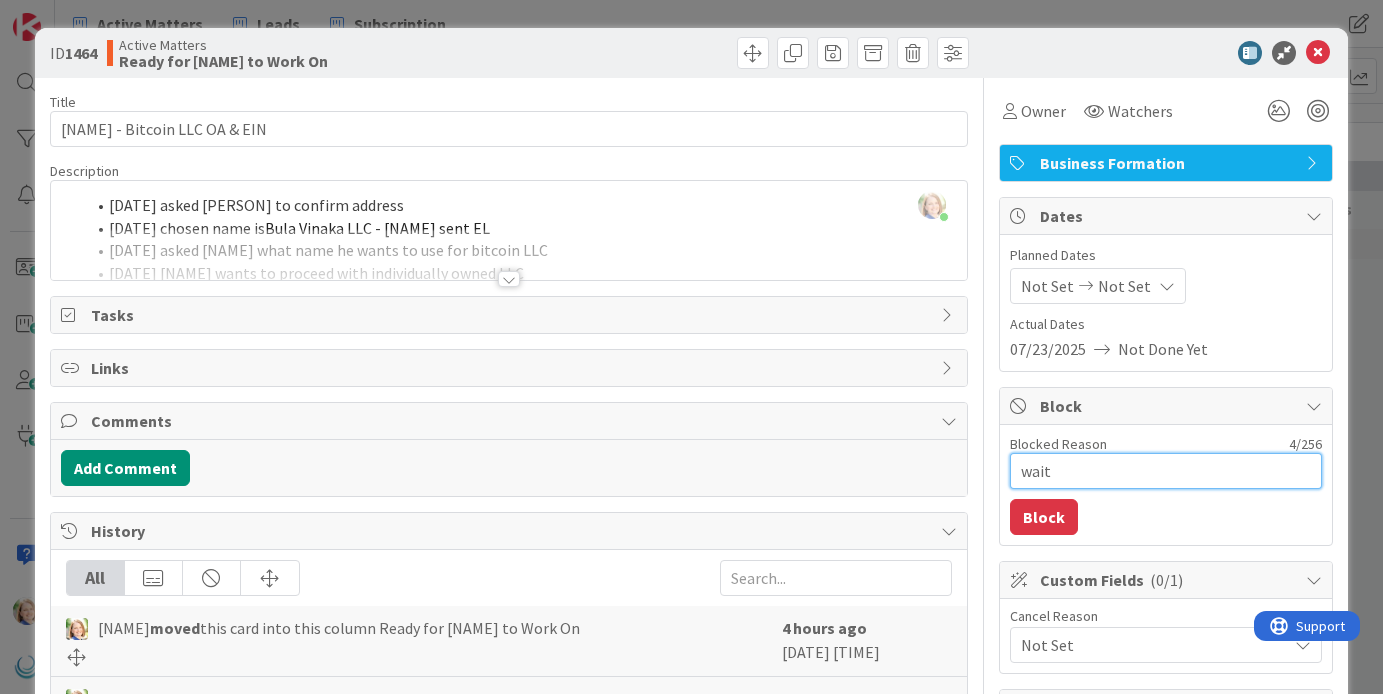 type on "x" 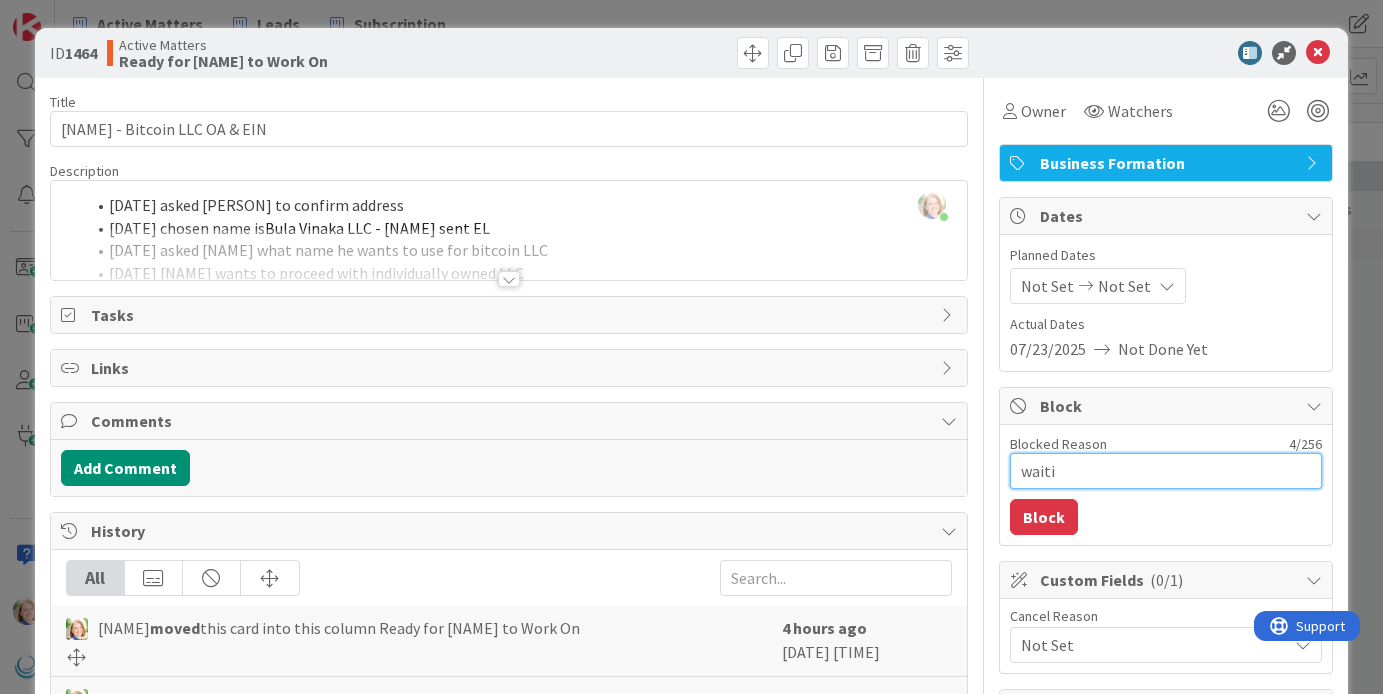 type on "x" 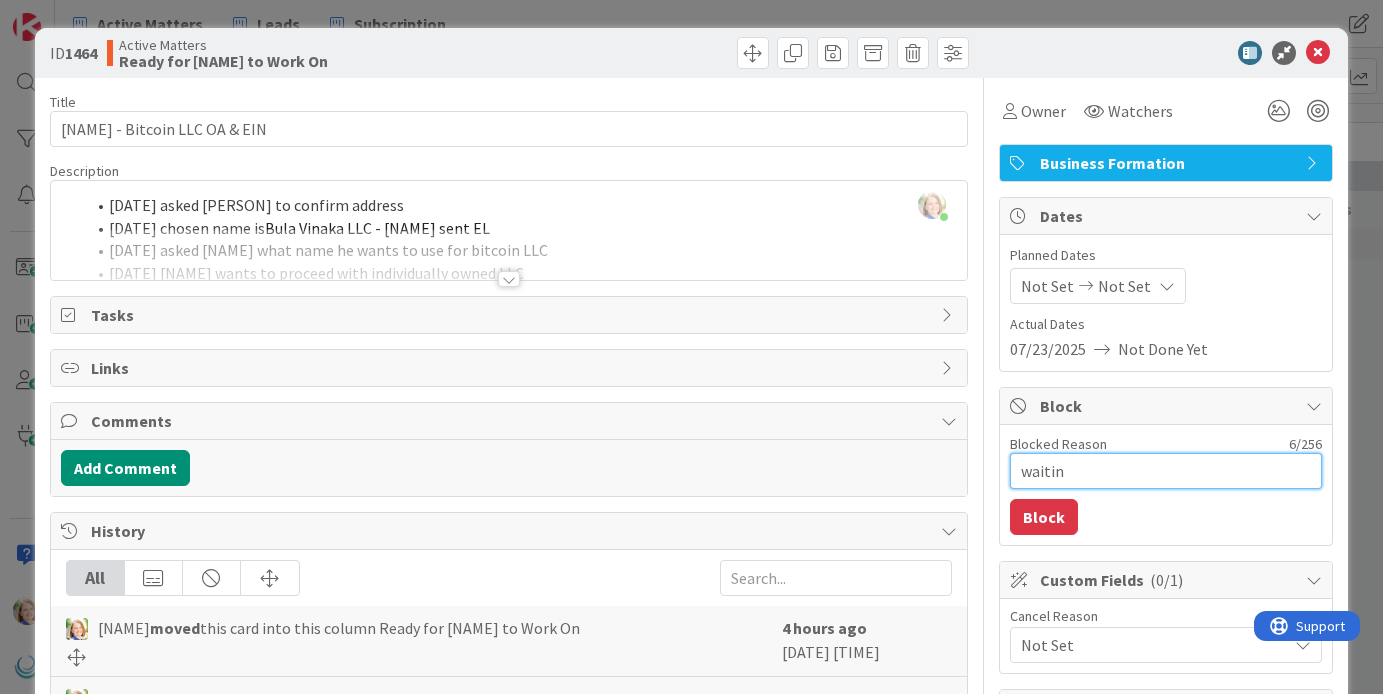 type on "x" 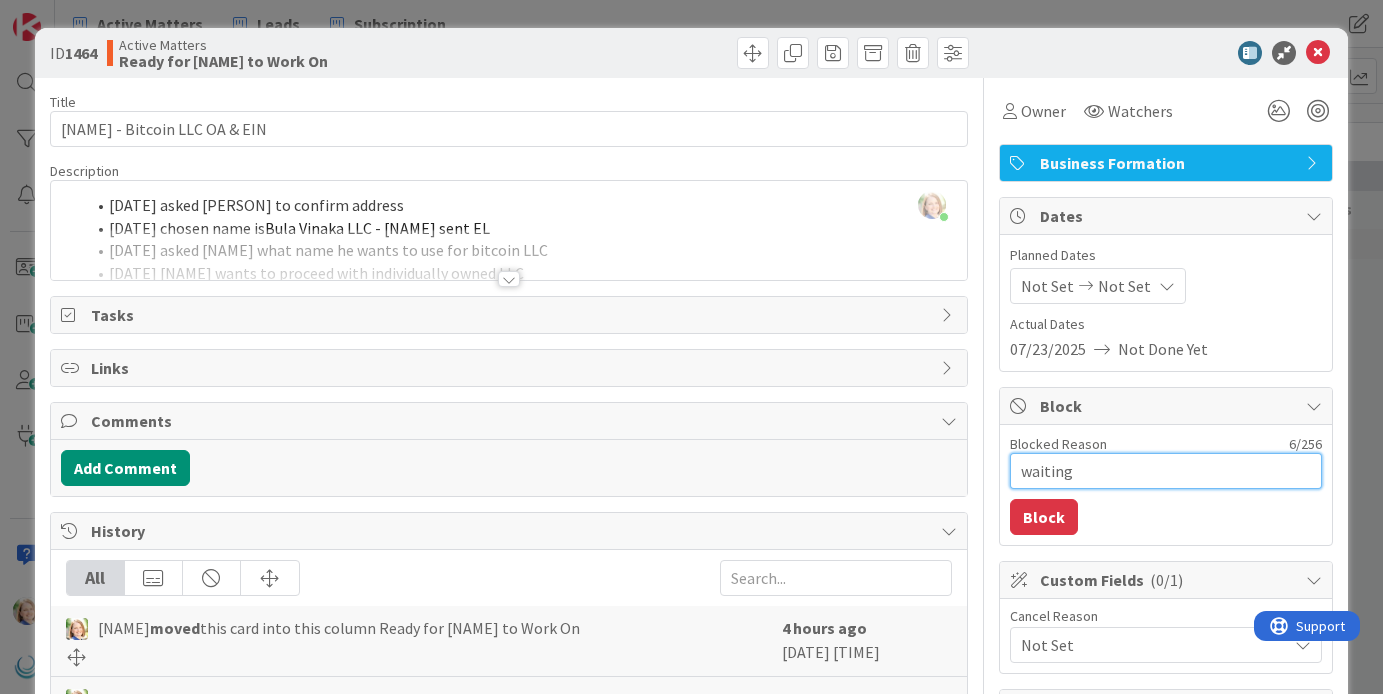 type on "x" 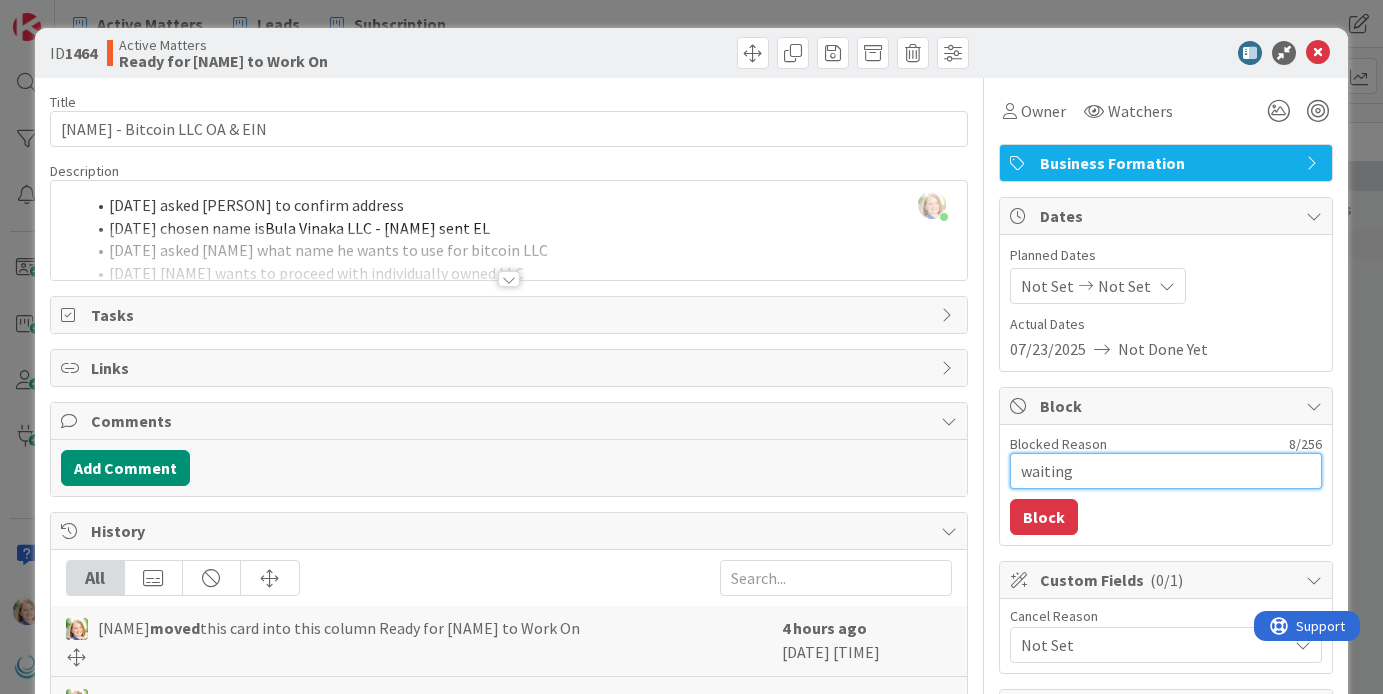 type on "x" 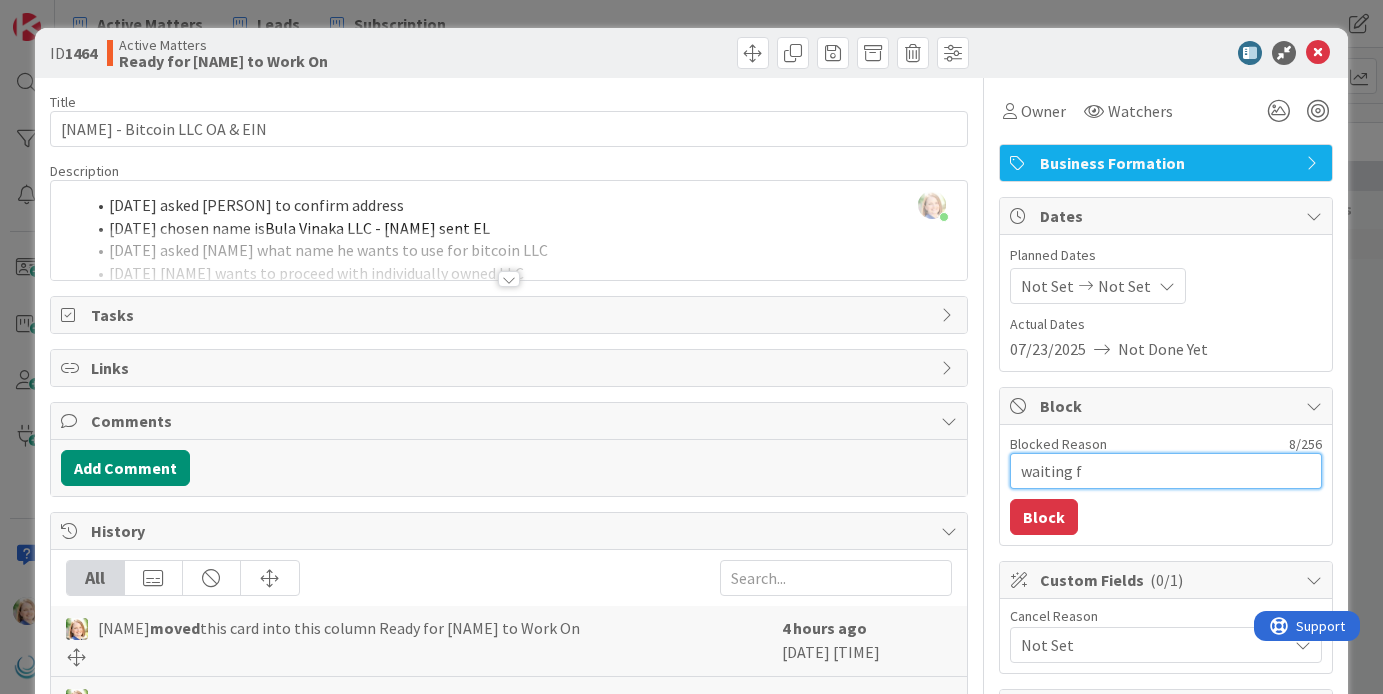 type on "x" 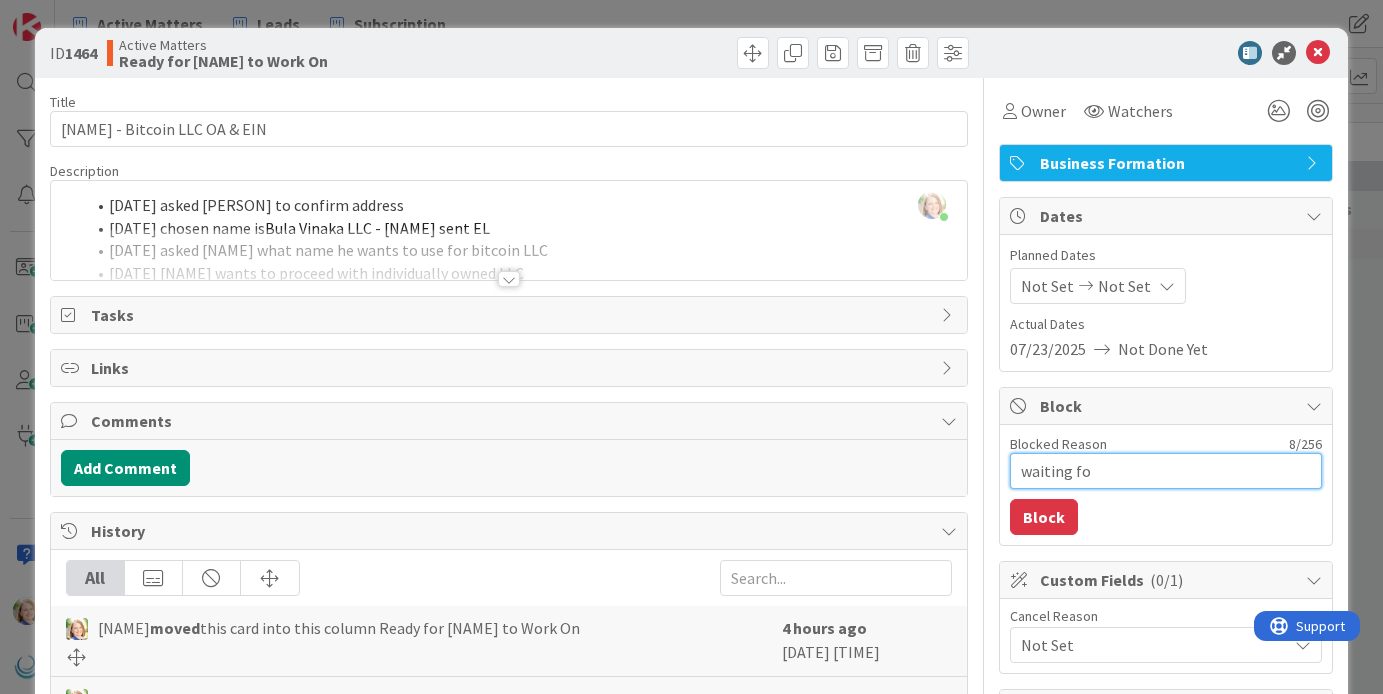 type on "x" 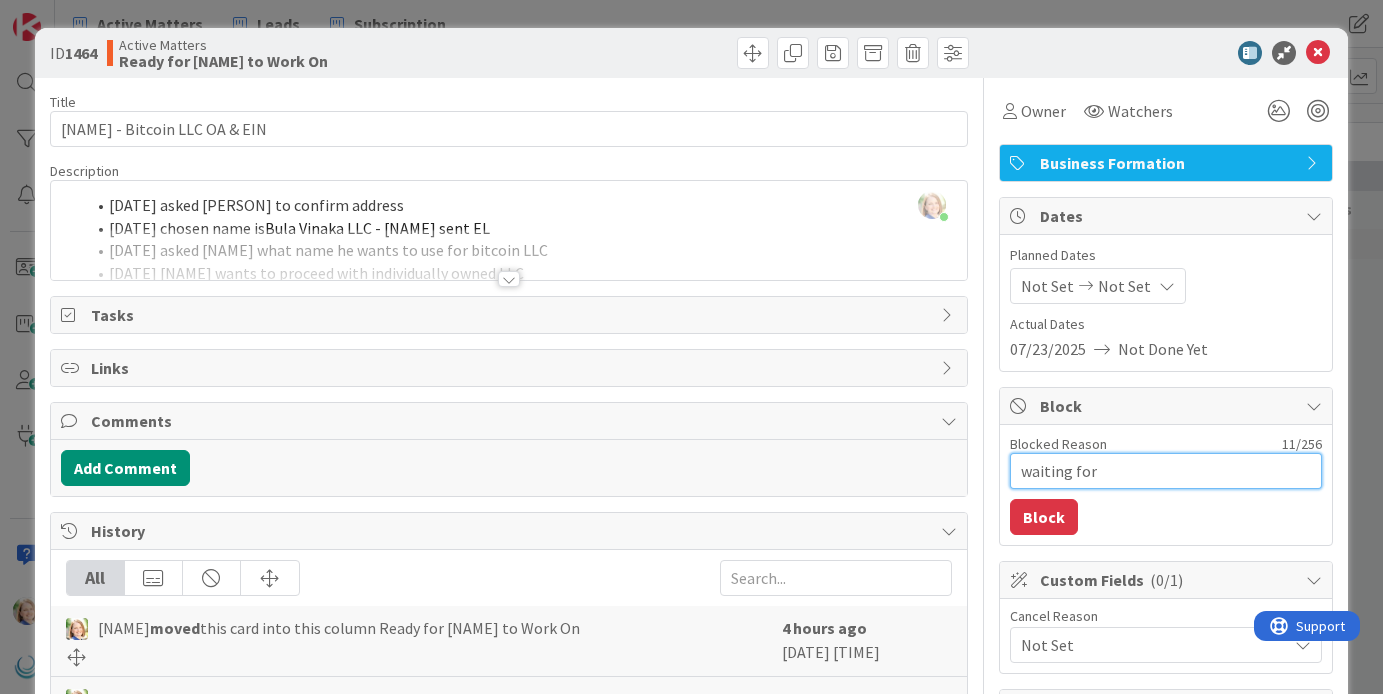 type on "x" 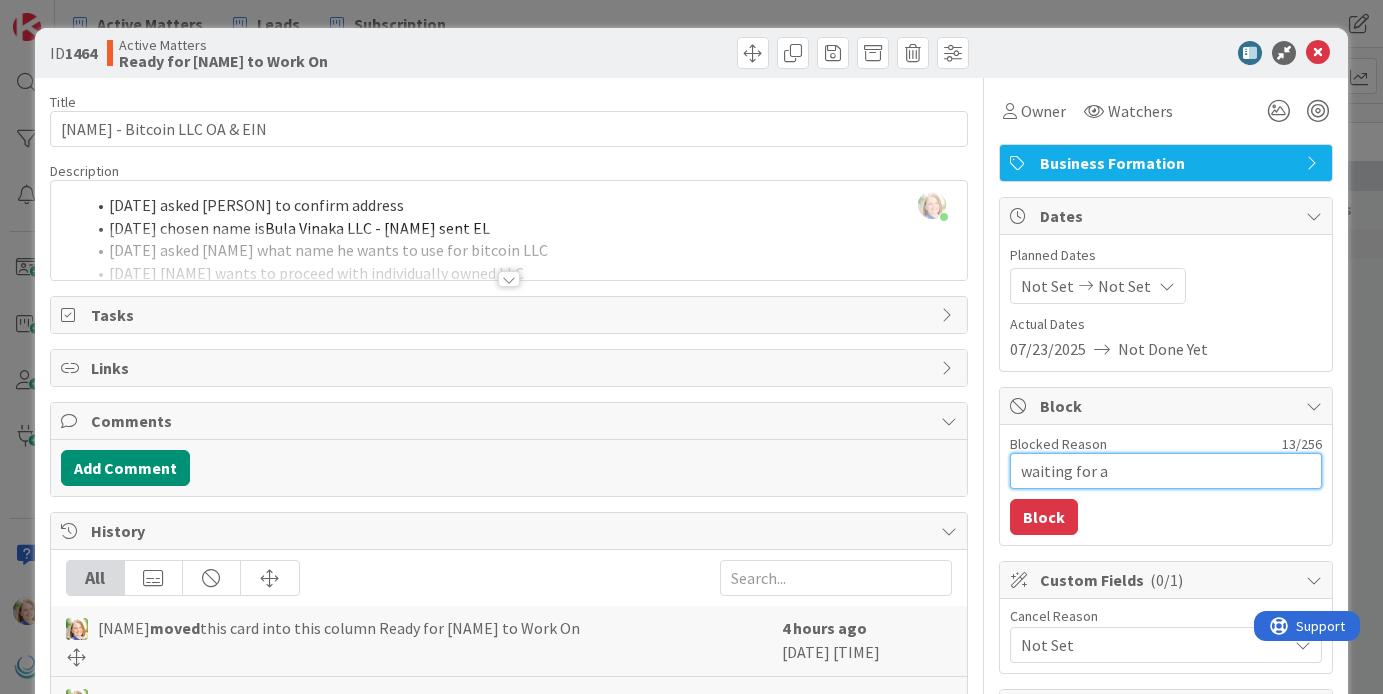 type on "x" 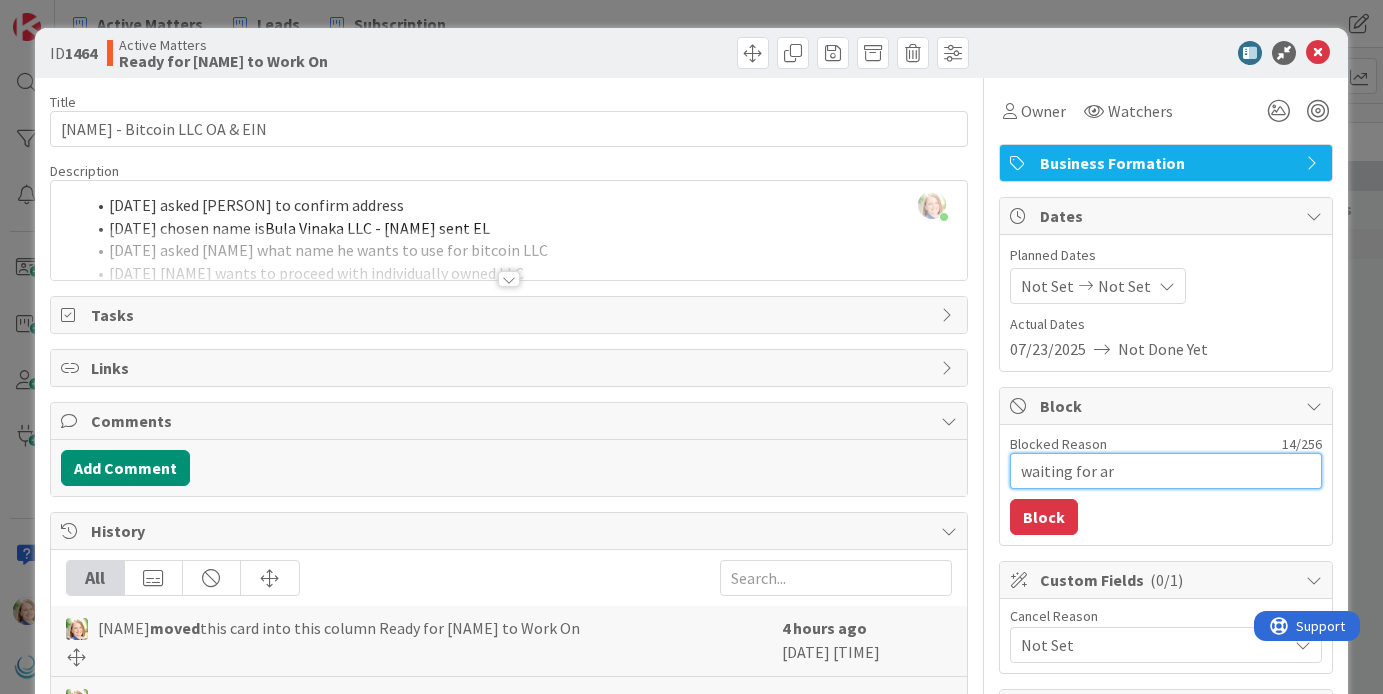 type on "x" 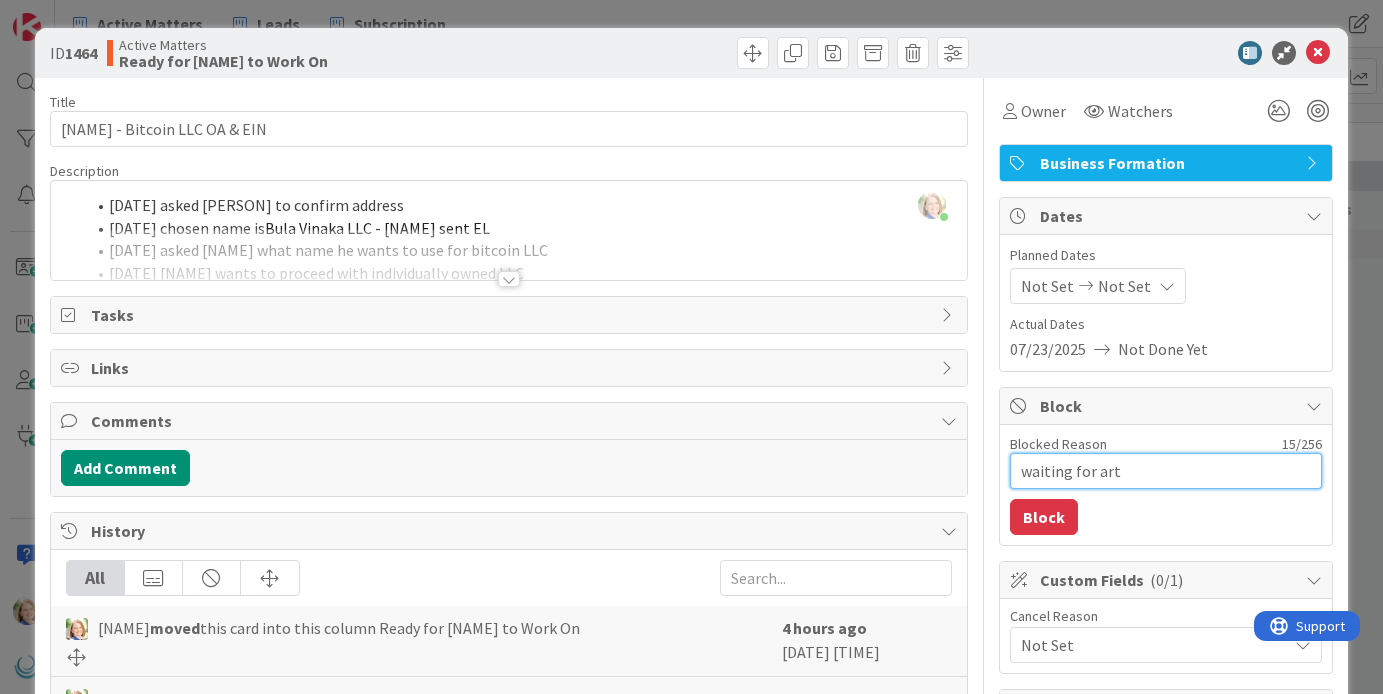 type on "x" 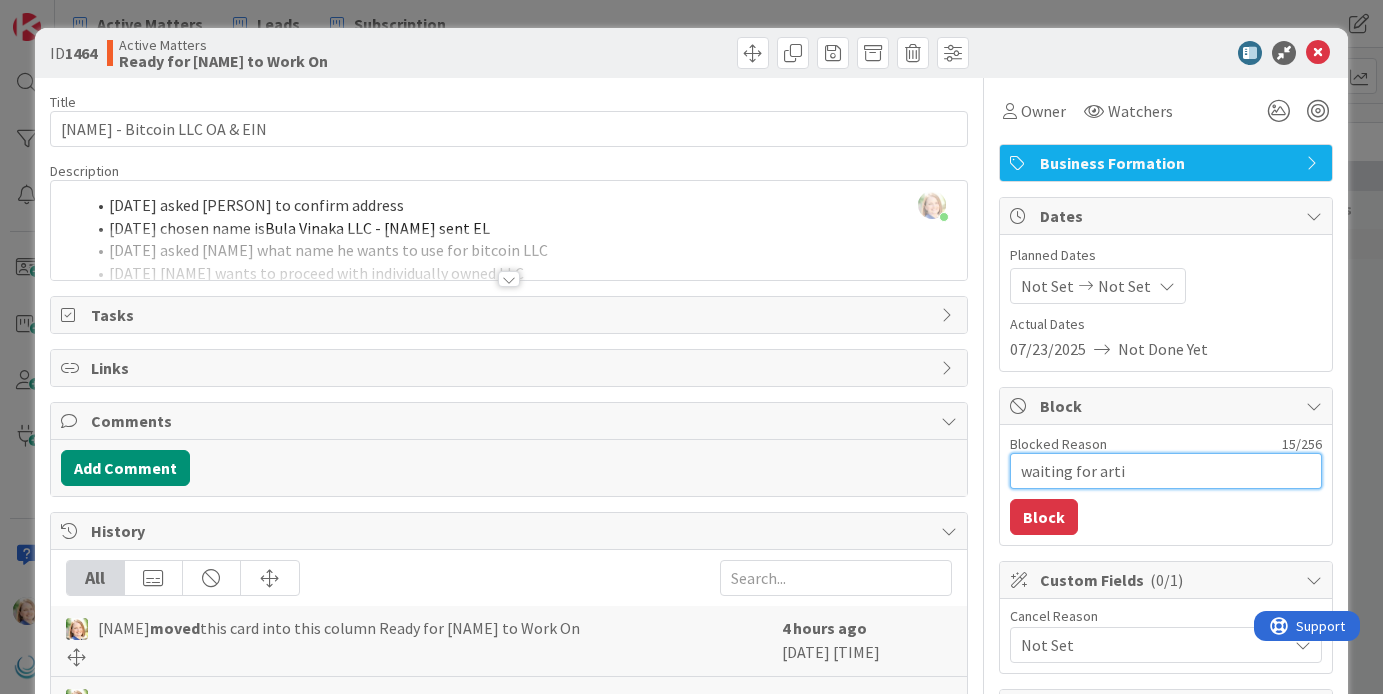 type on "x" 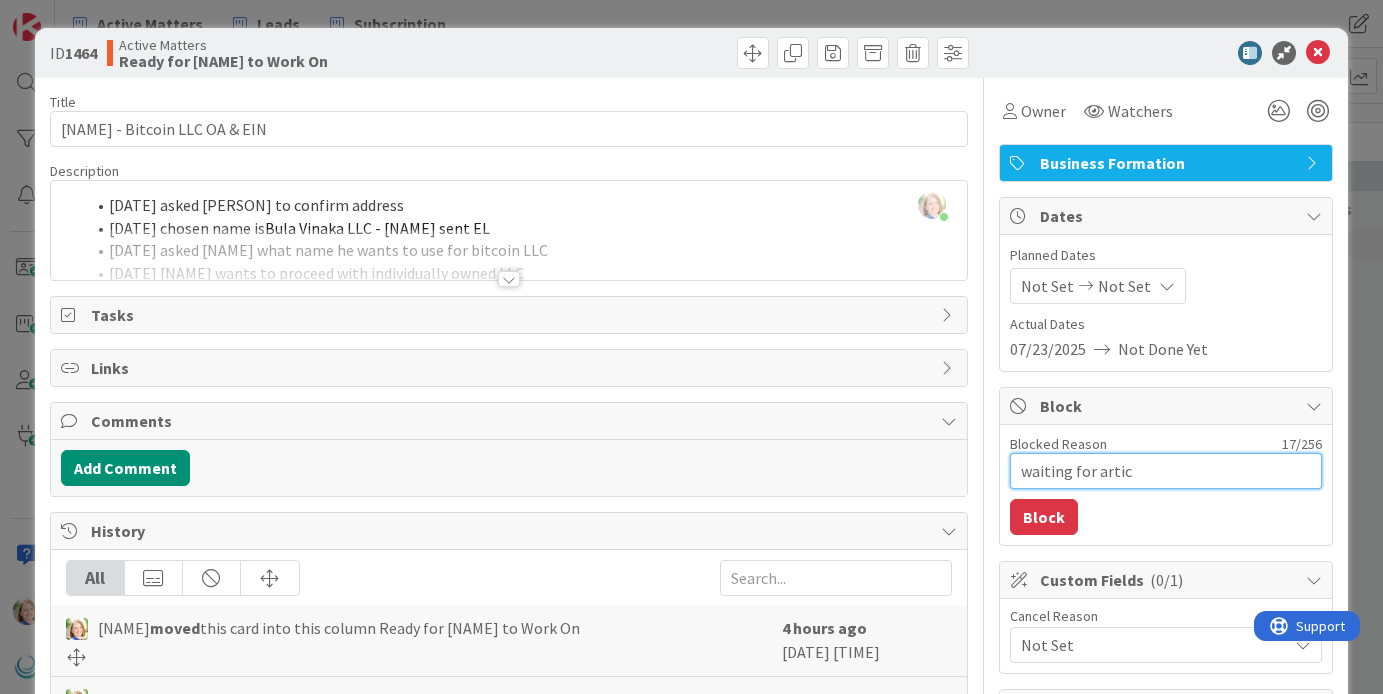 type on "x" 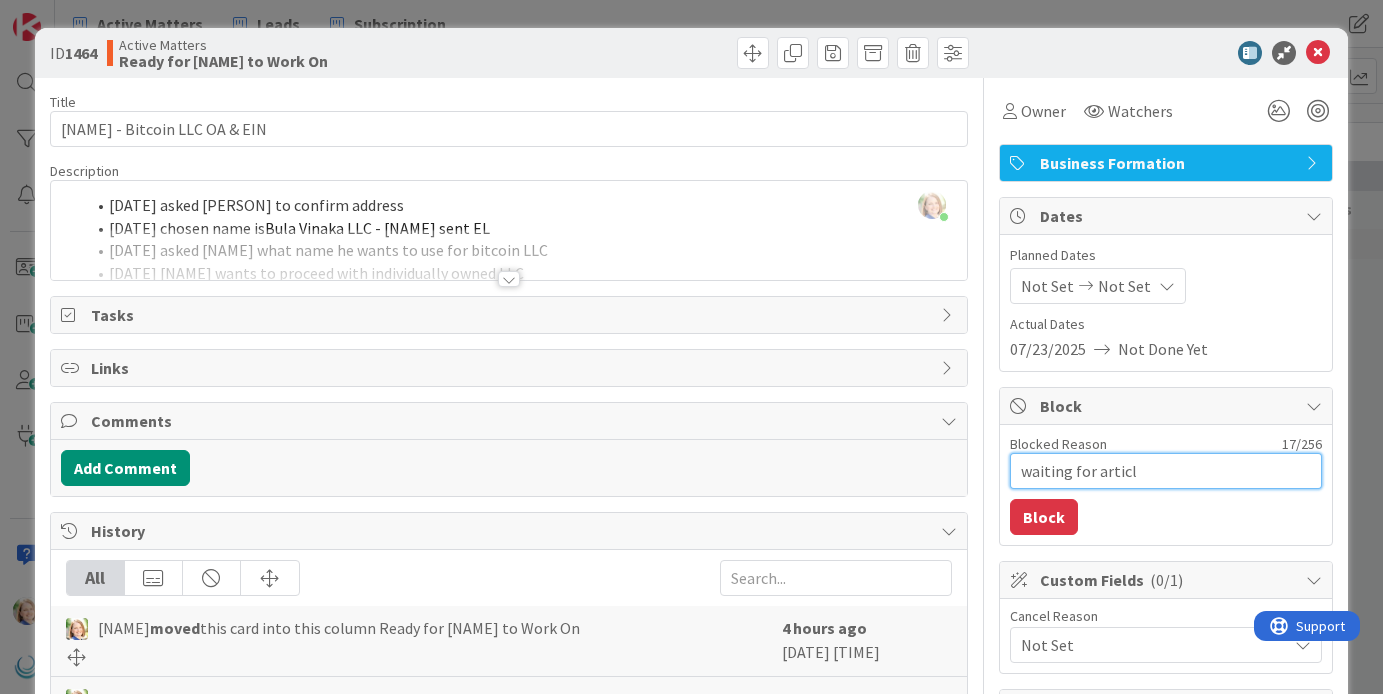 type on "x" 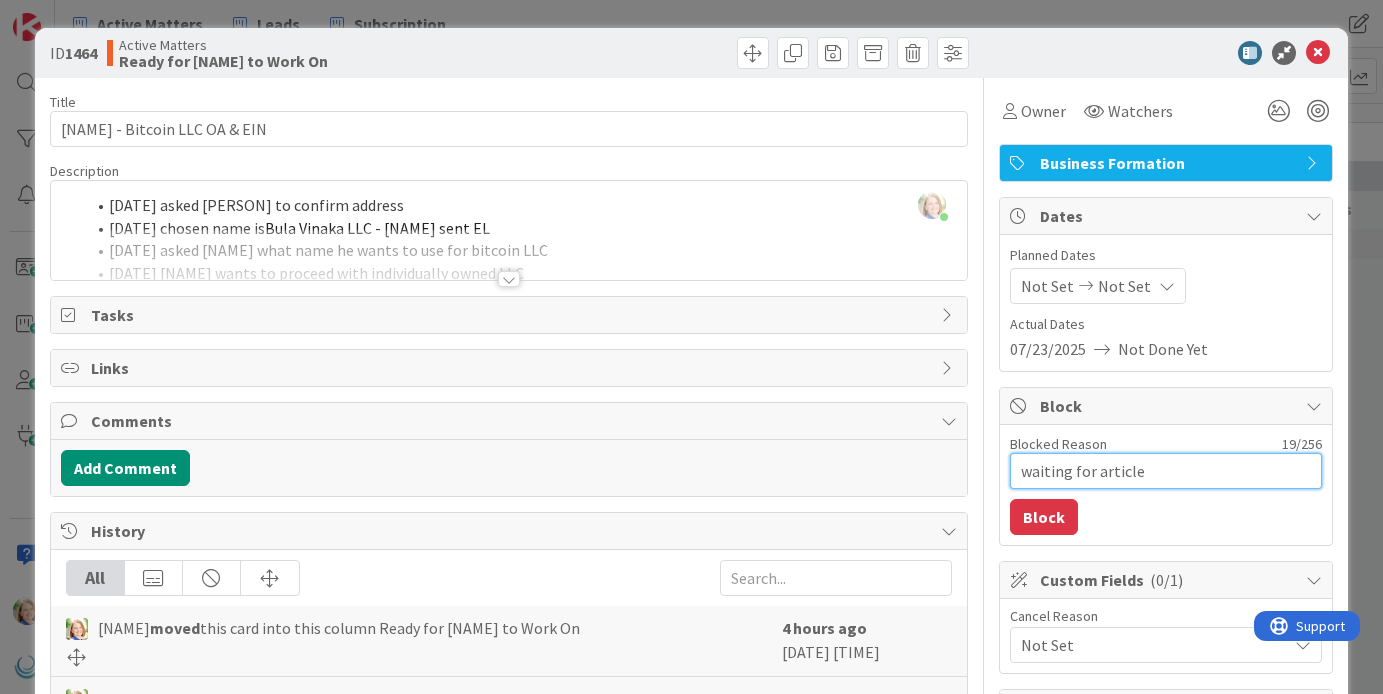type on "x" 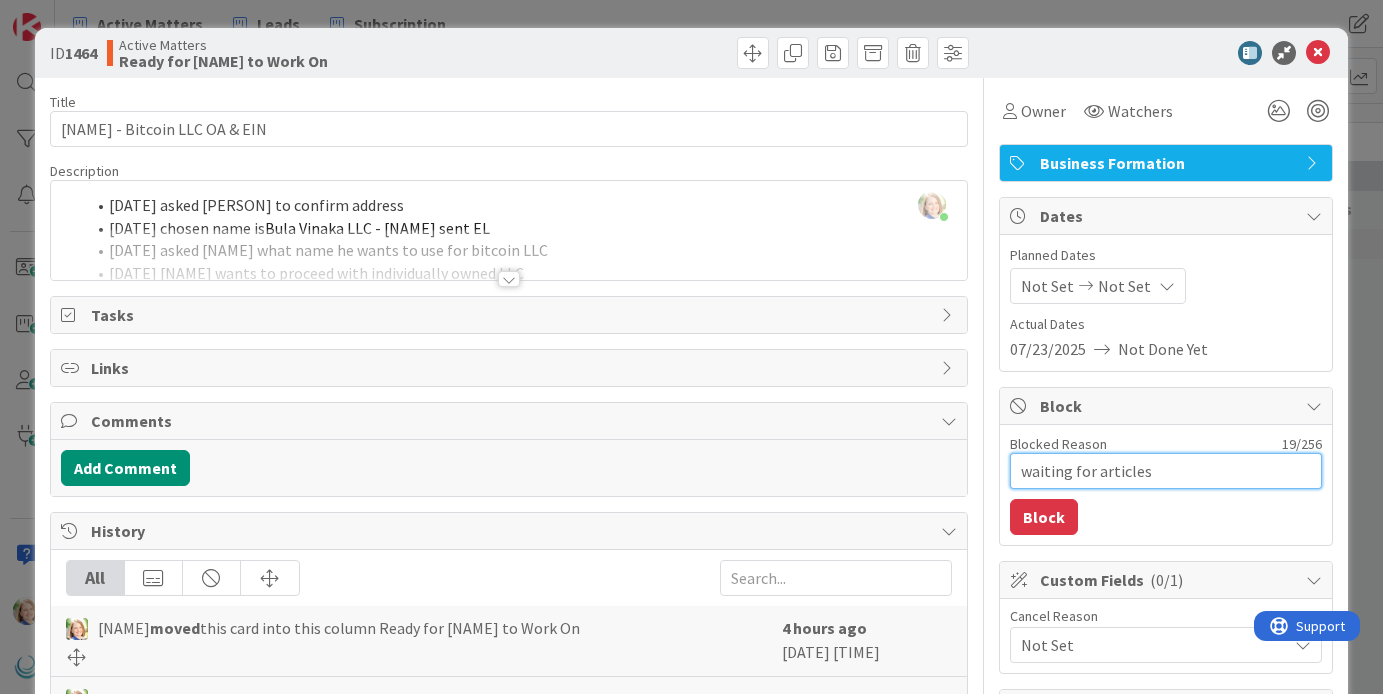 type on "x" 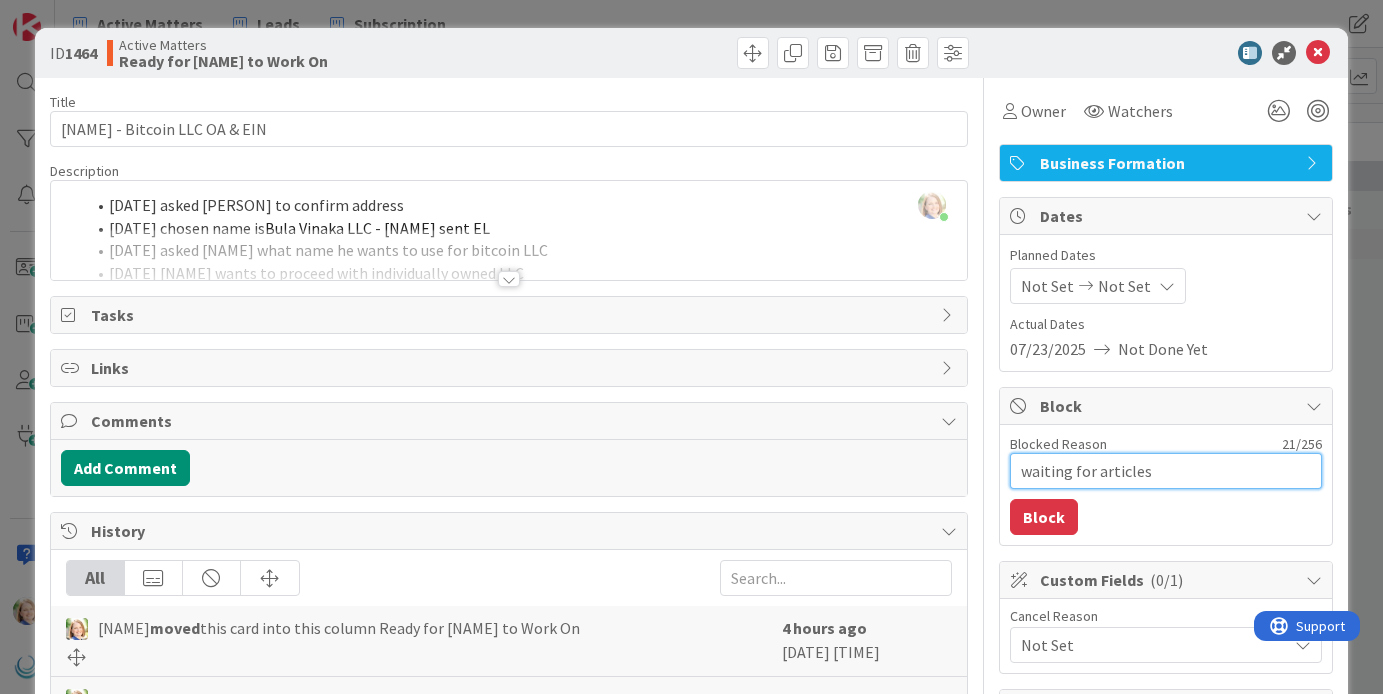 type on "x" 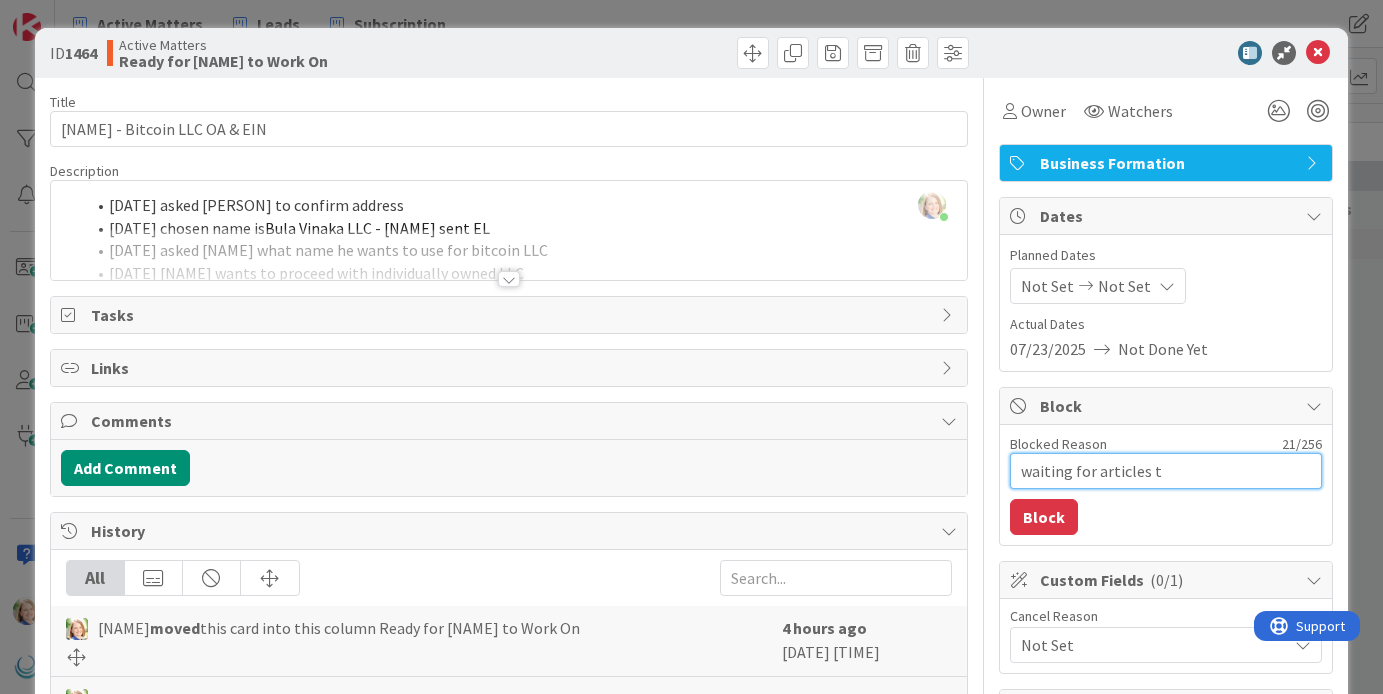 type on "x" 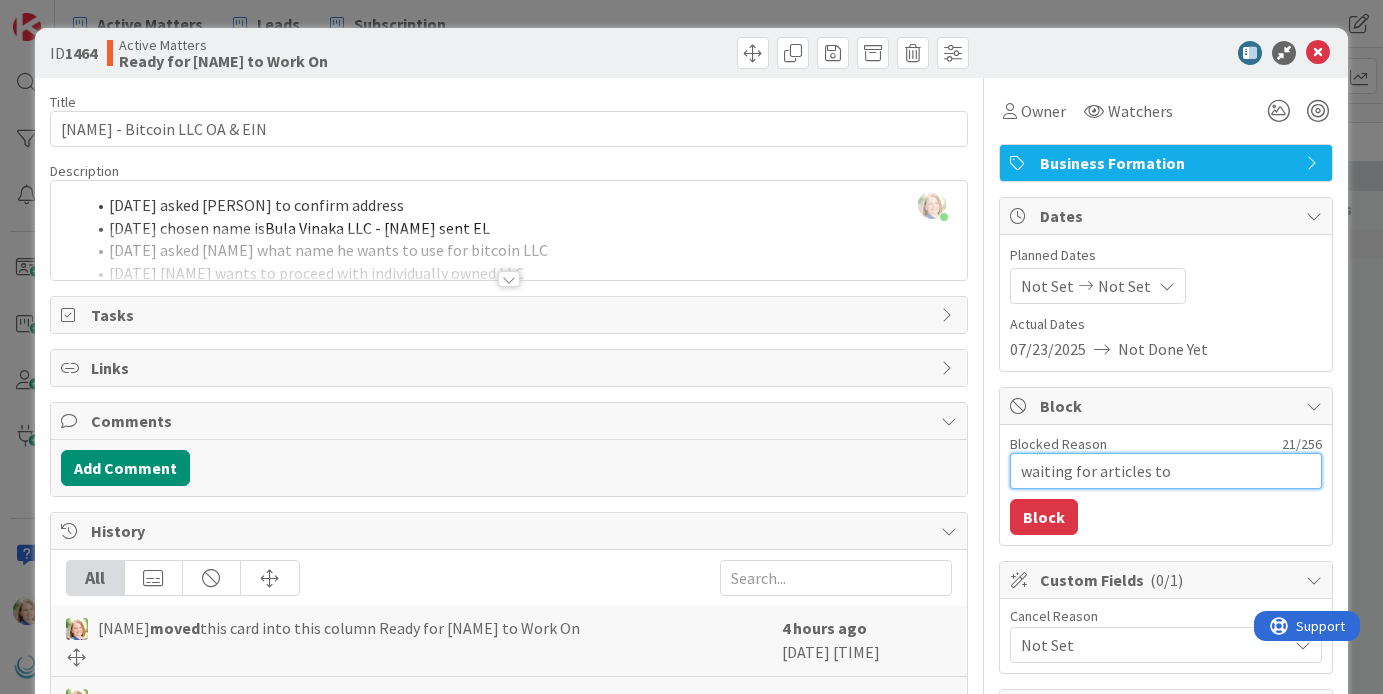type on "x" 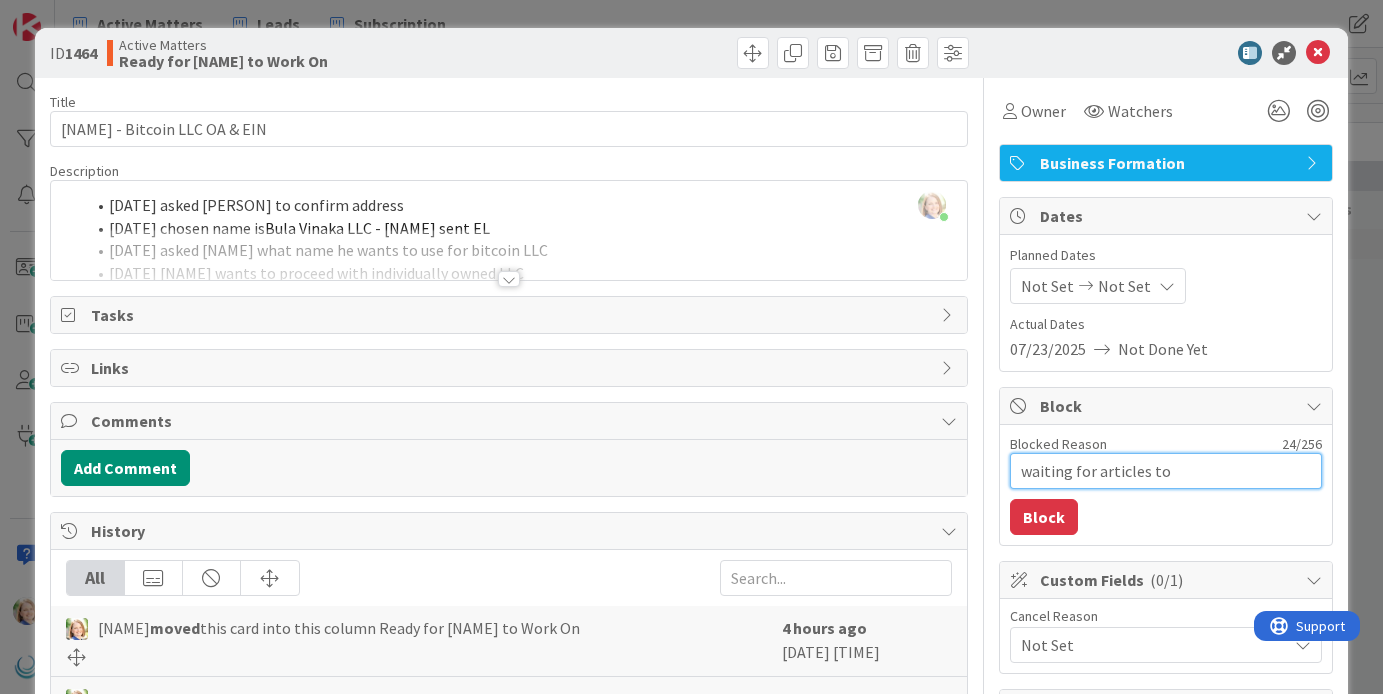 type on "x" 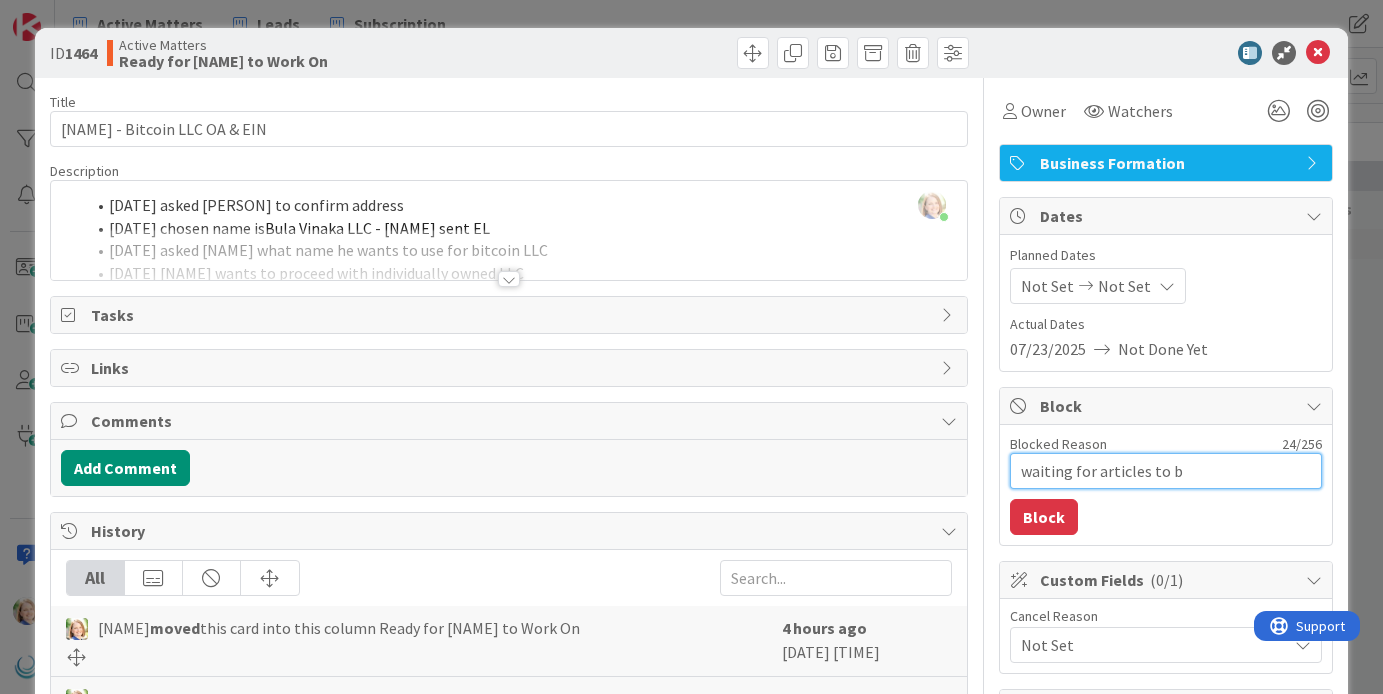 type on "x" 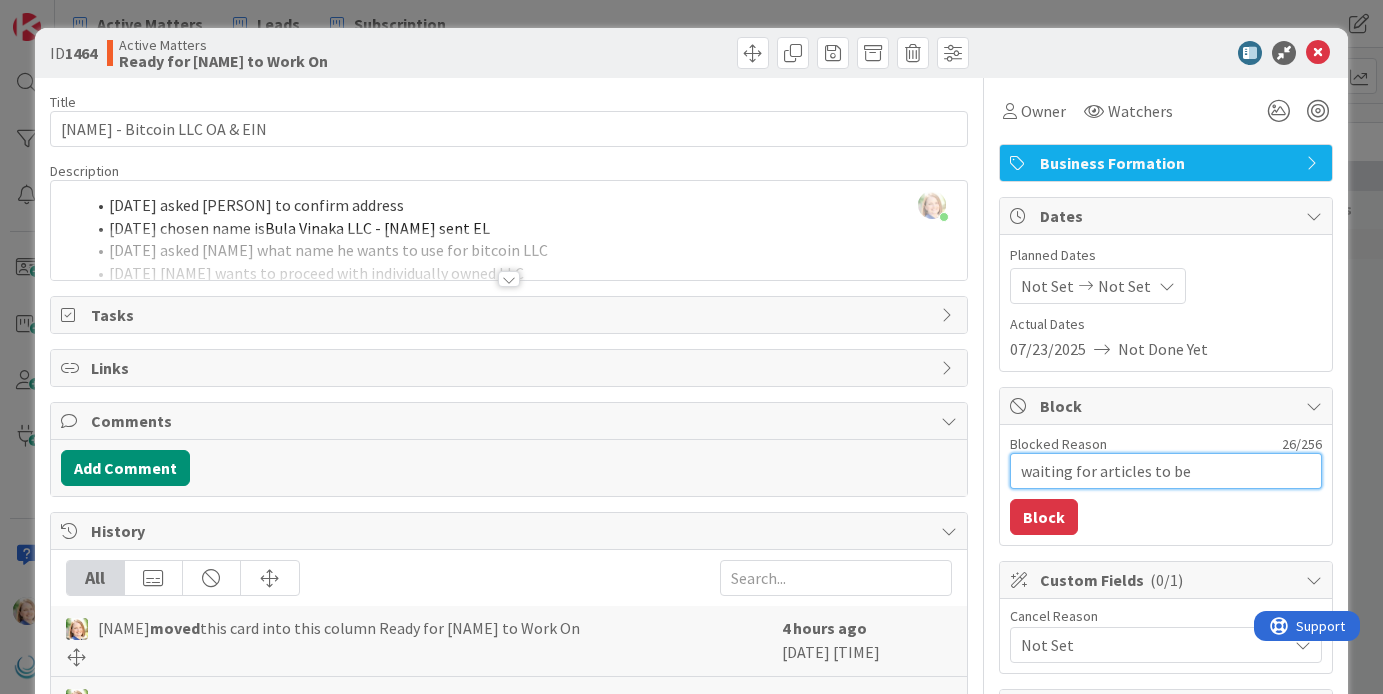 type on "x" 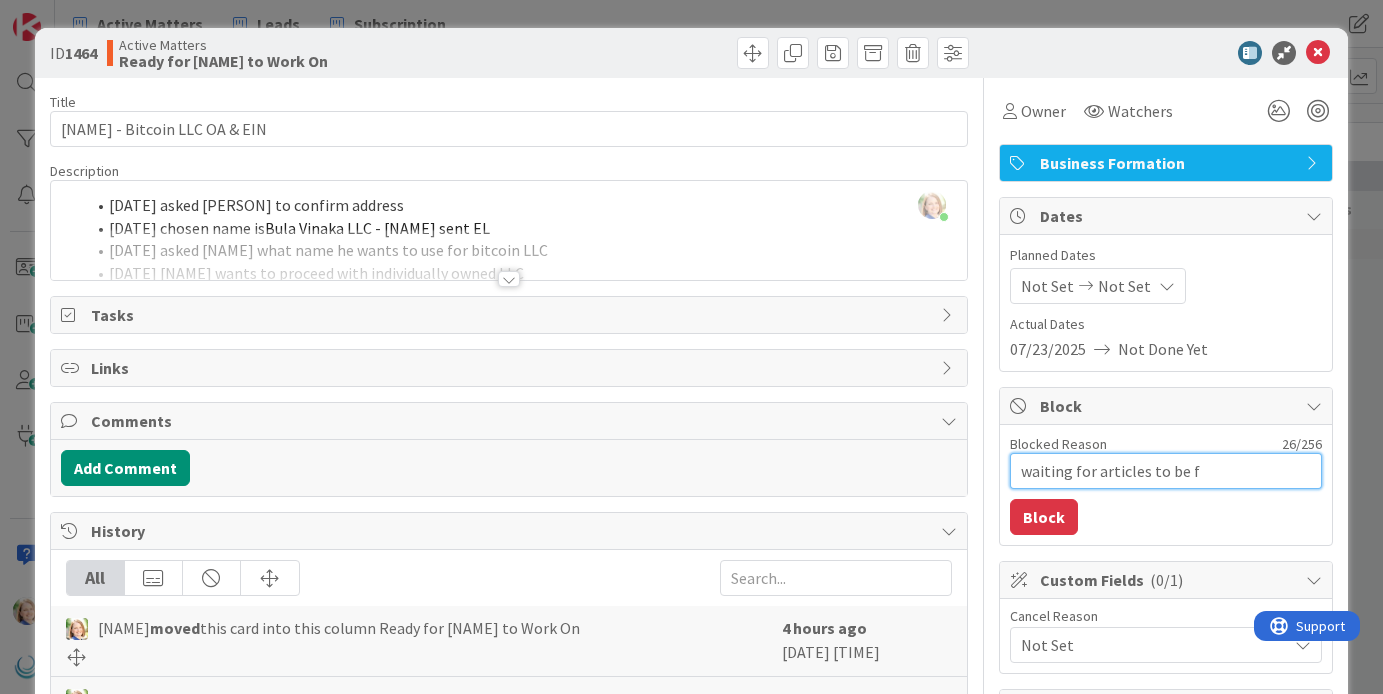 type on "x" 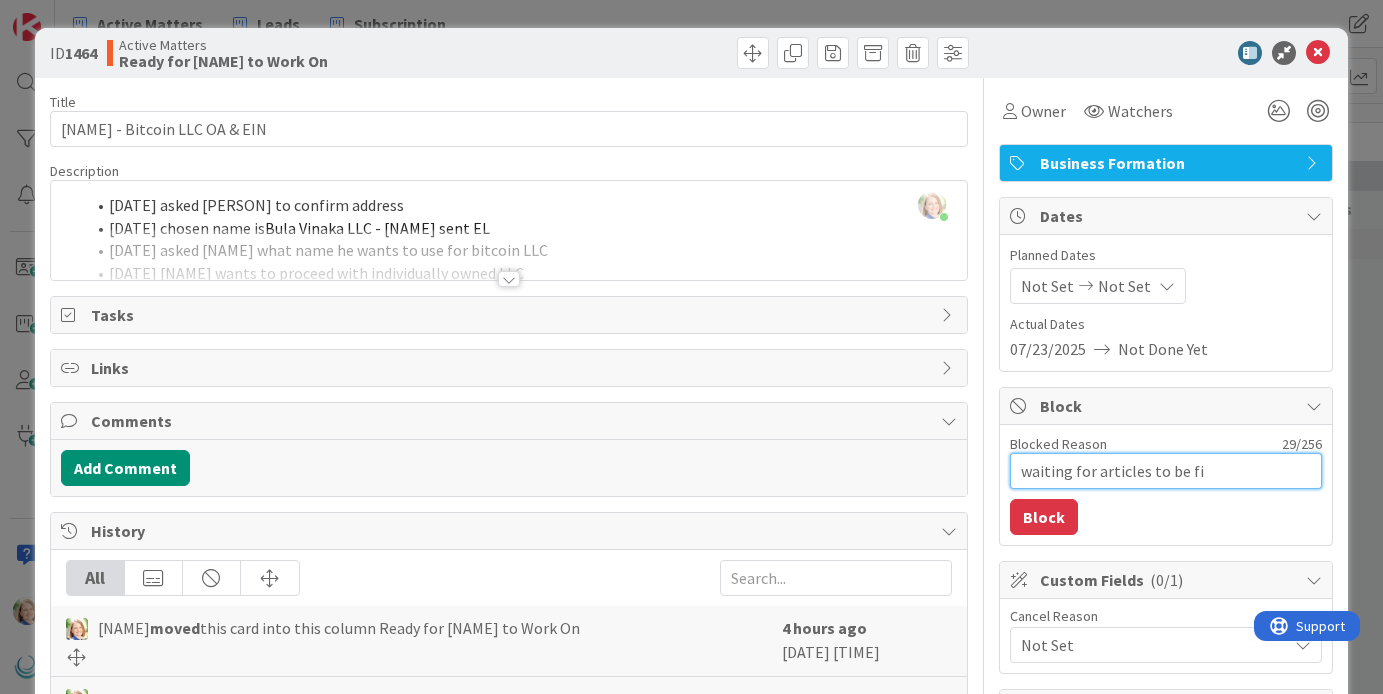 type on "x" 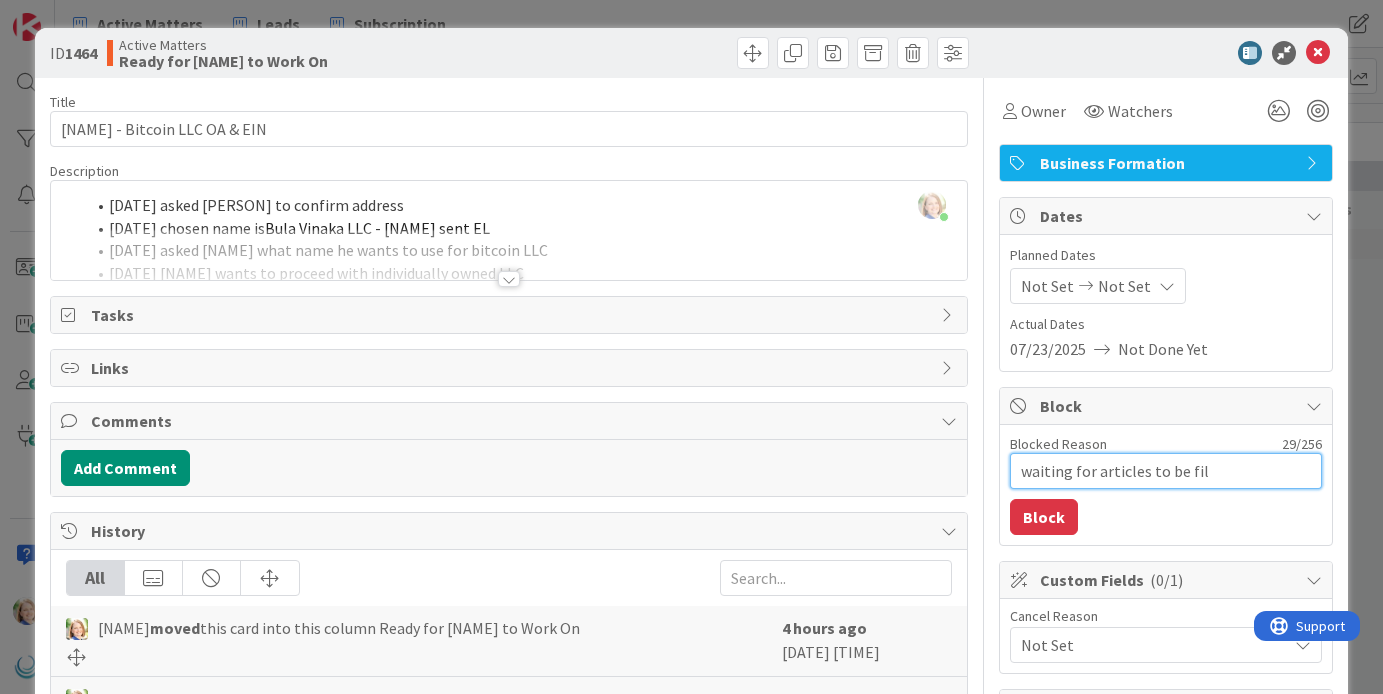 type on "x" 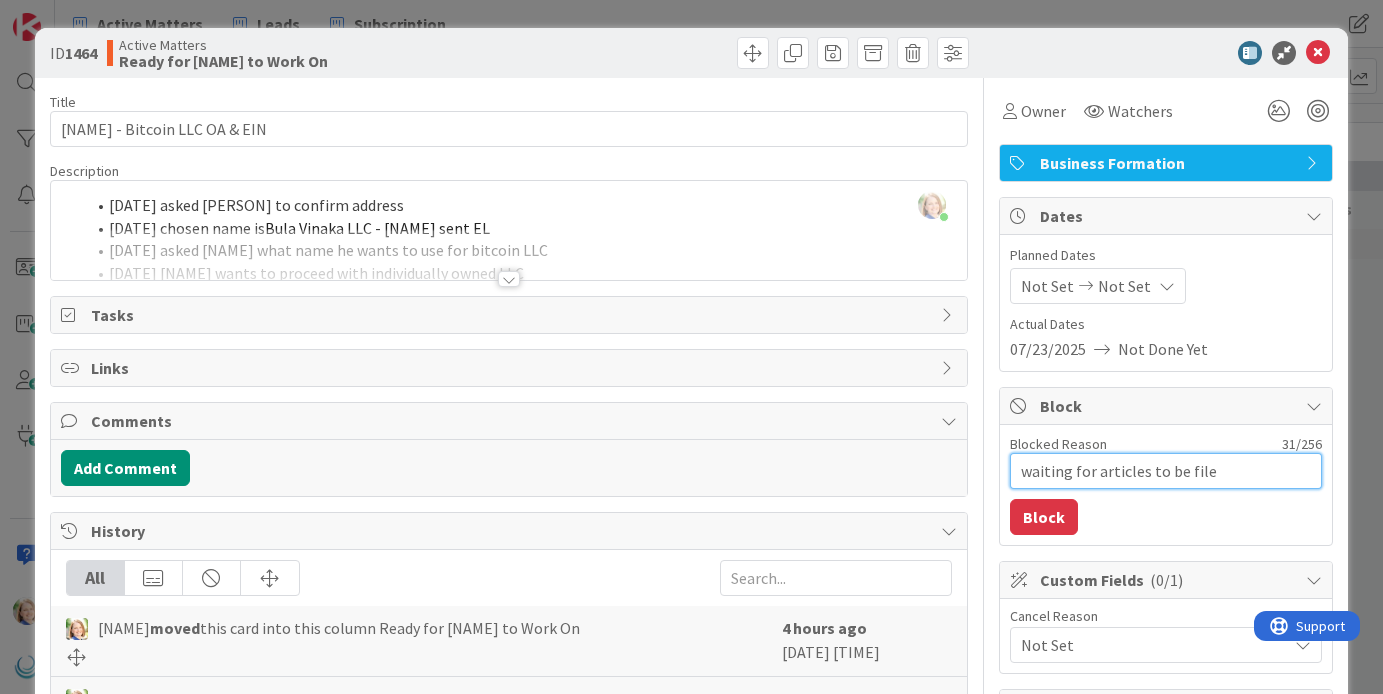 type on "x" 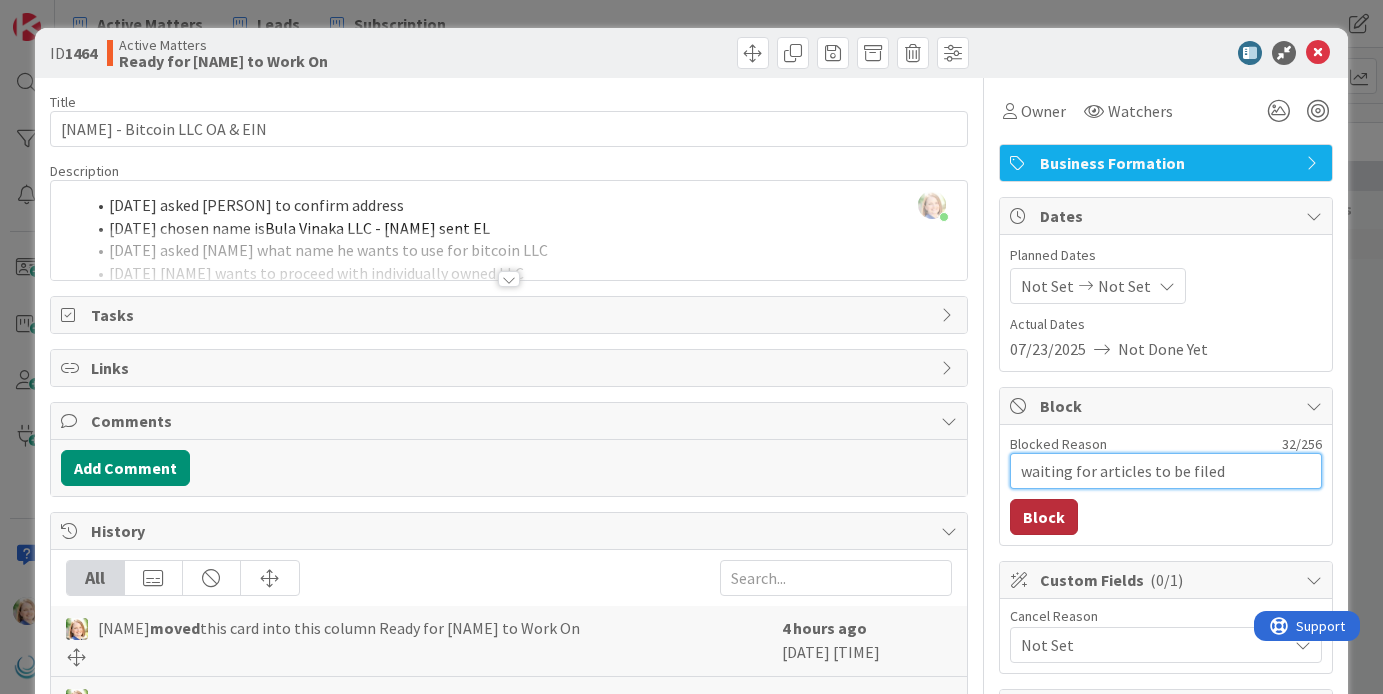 type on "waiting for articles to be filed" 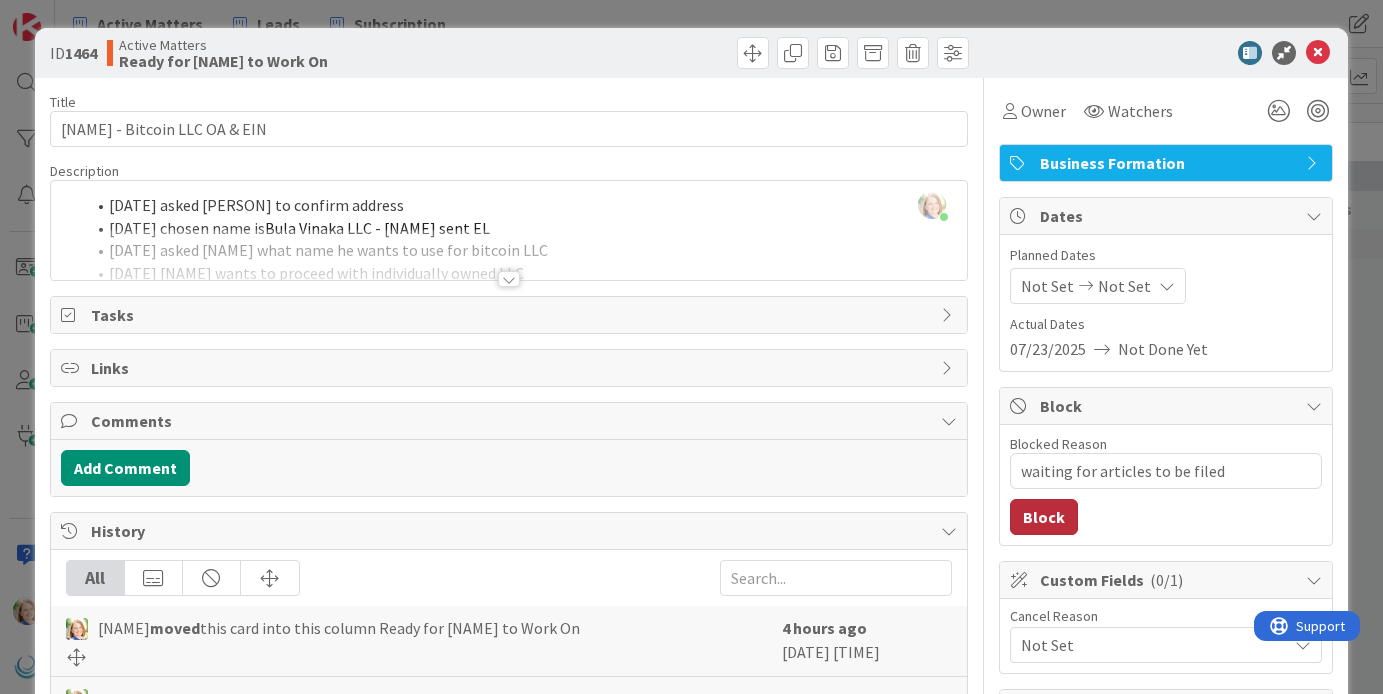 click on "Block" at bounding box center [1044, 517] 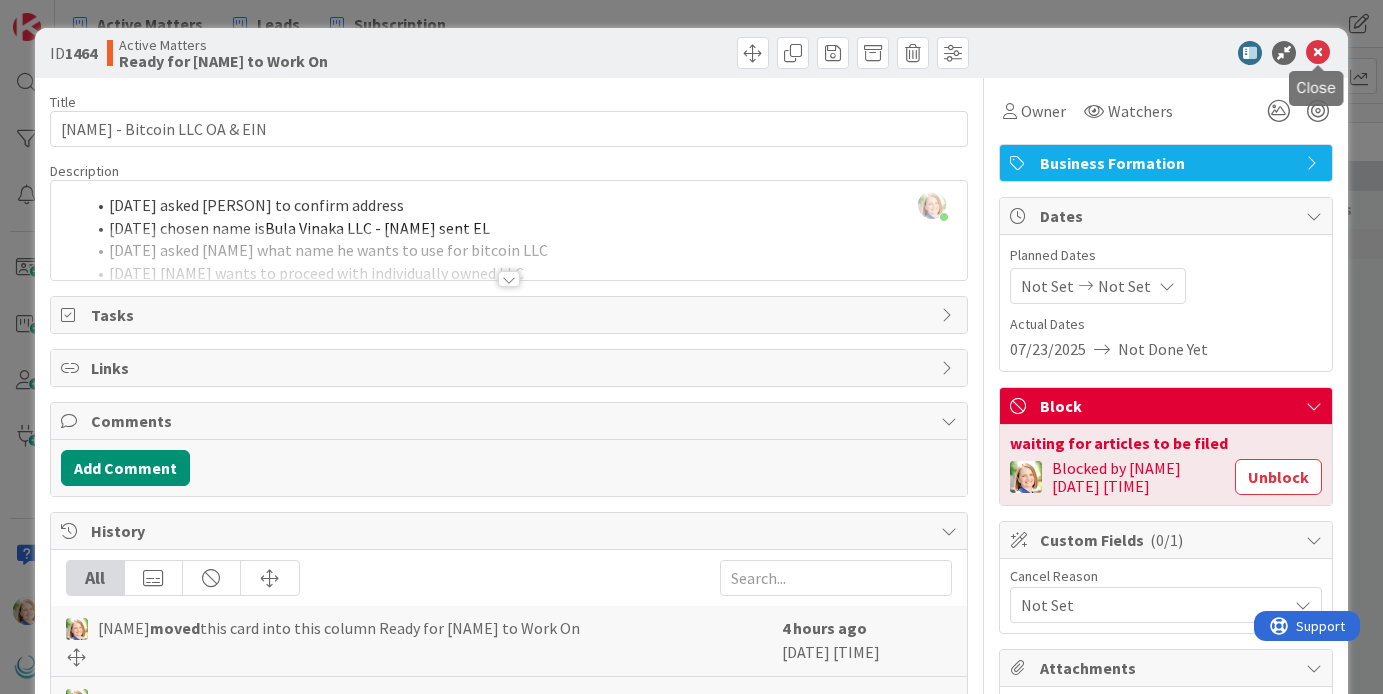click at bounding box center (1318, 53) 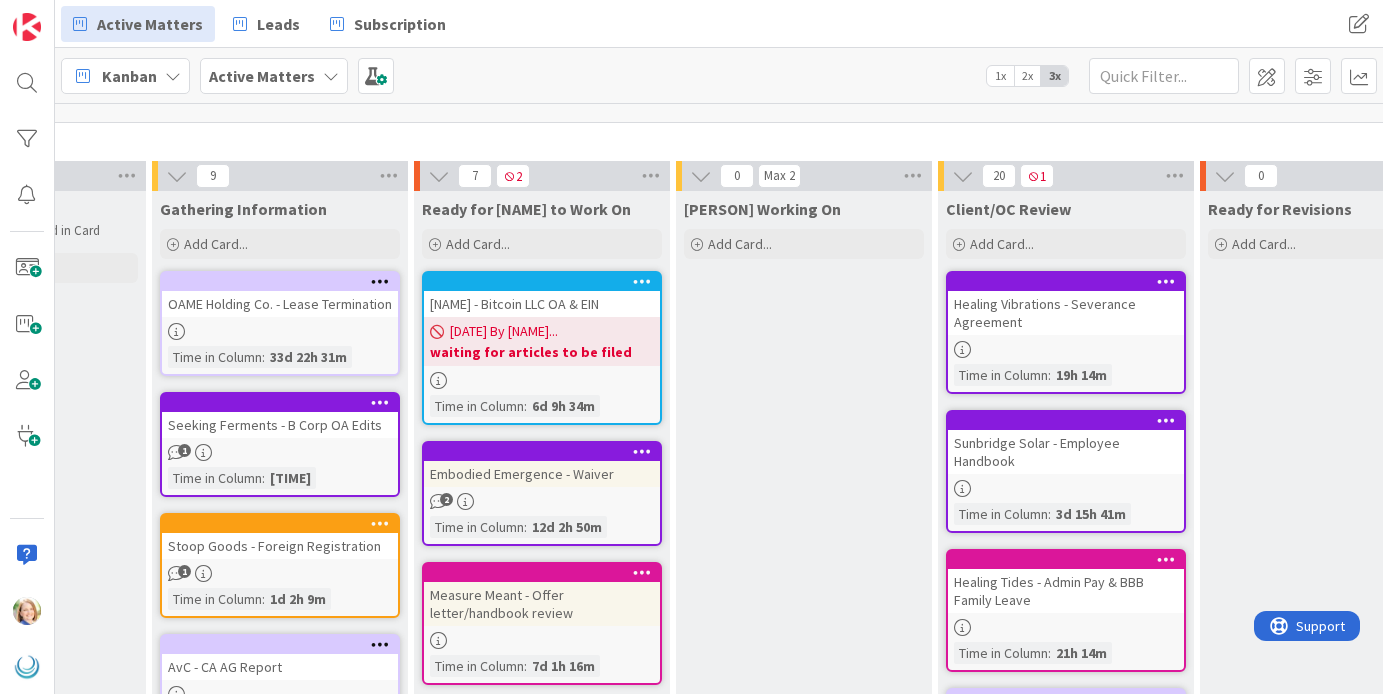 scroll, scrollTop: 0, scrollLeft: 0, axis: both 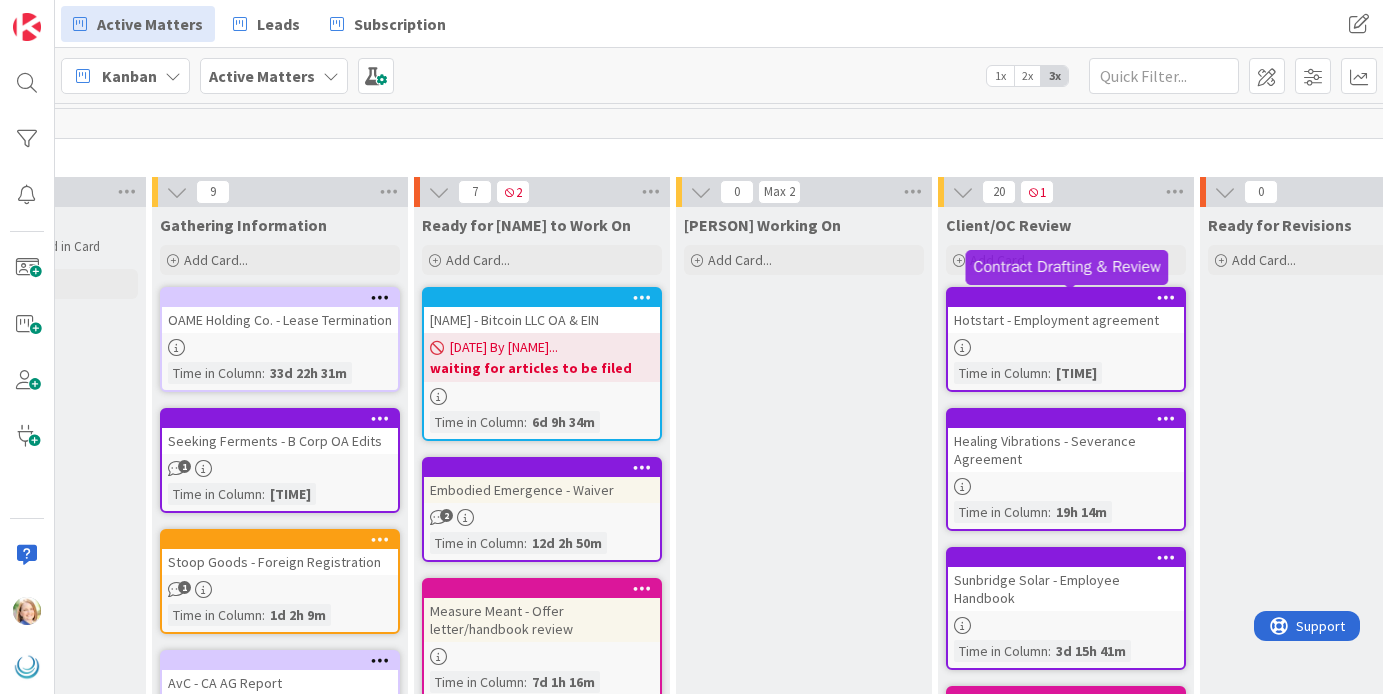 click at bounding box center (1070, 298) 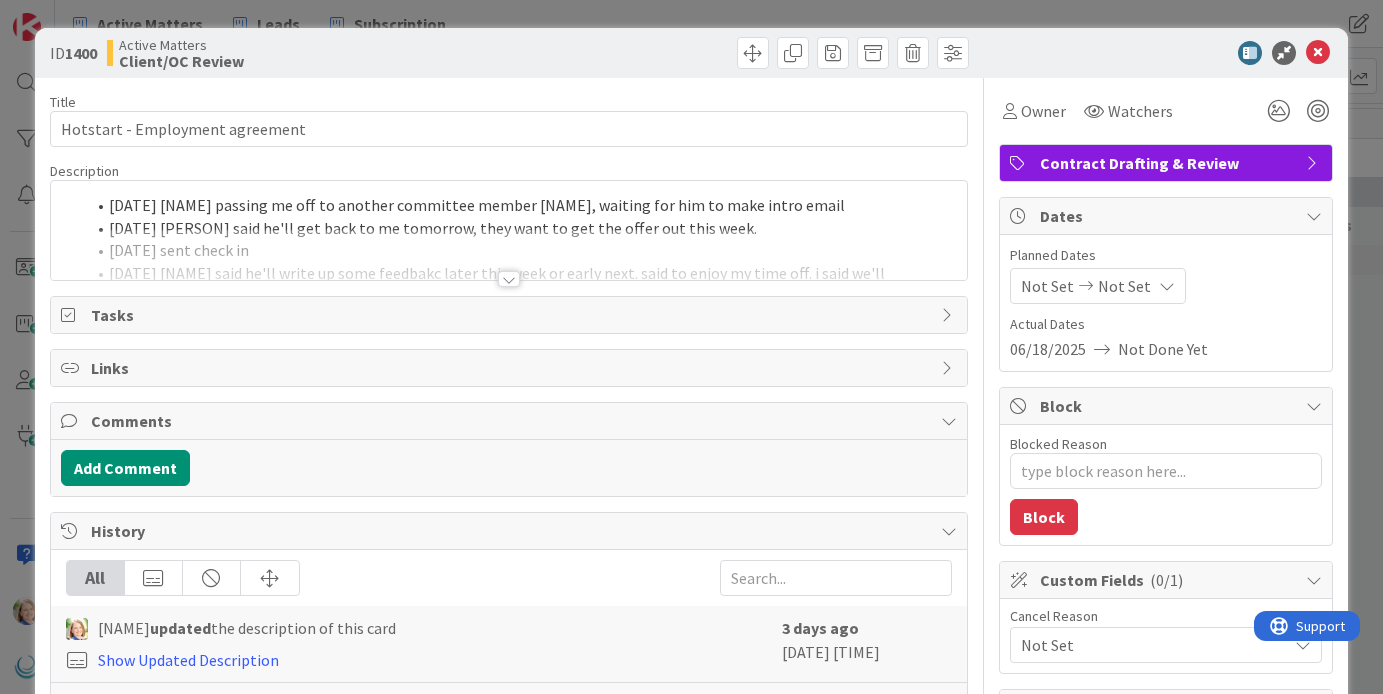 scroll, scrollTop: 0, scrollLeft: 0, axis: both 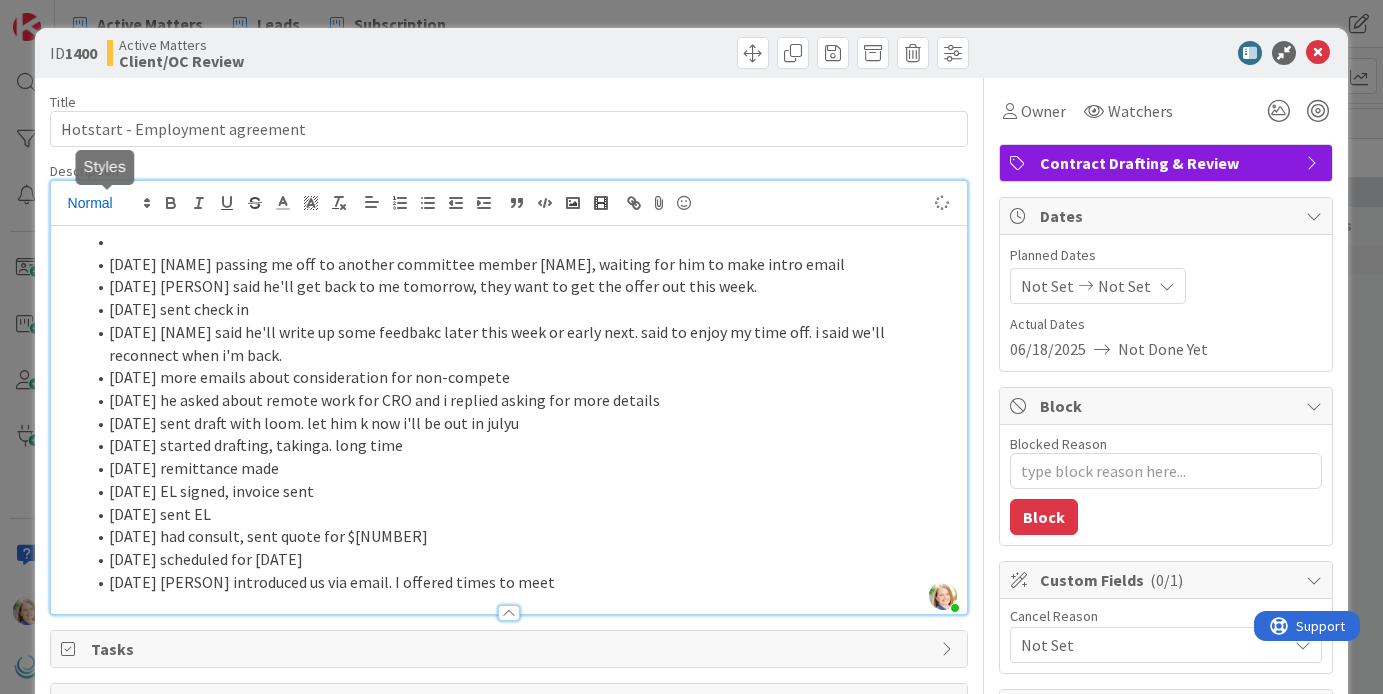 type on "x" 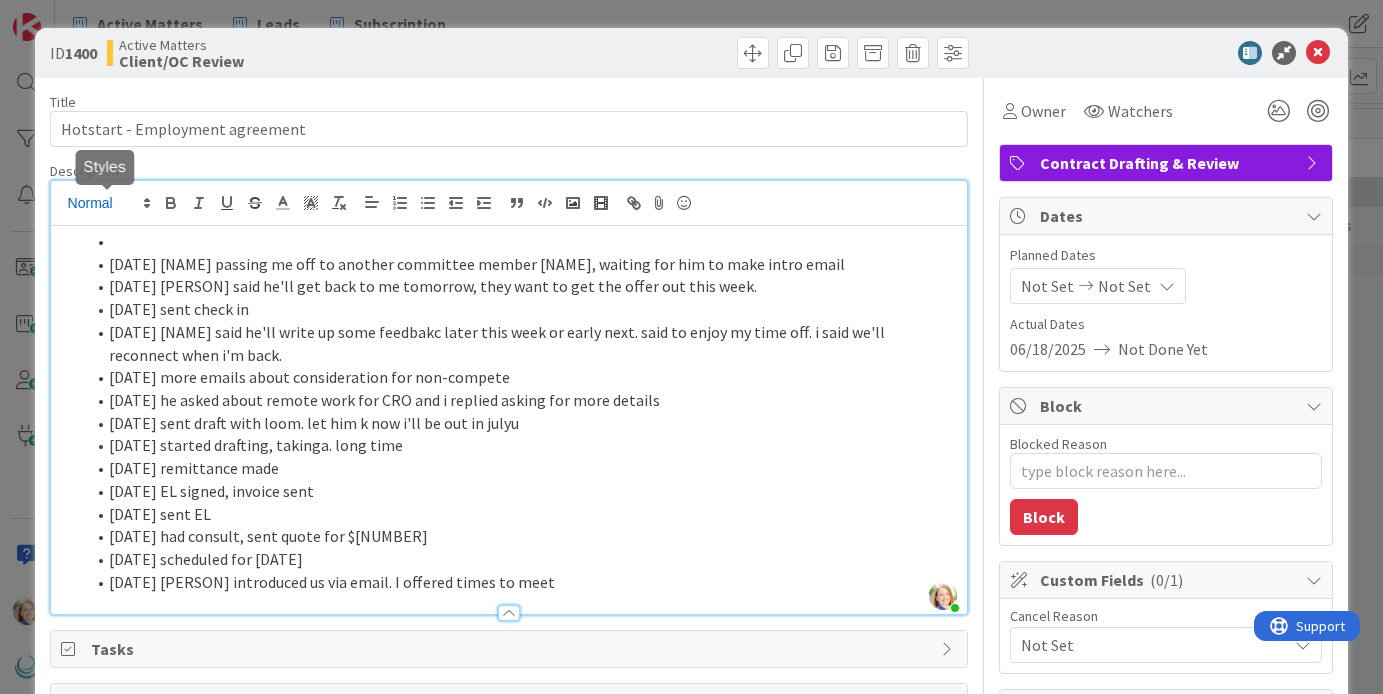 type 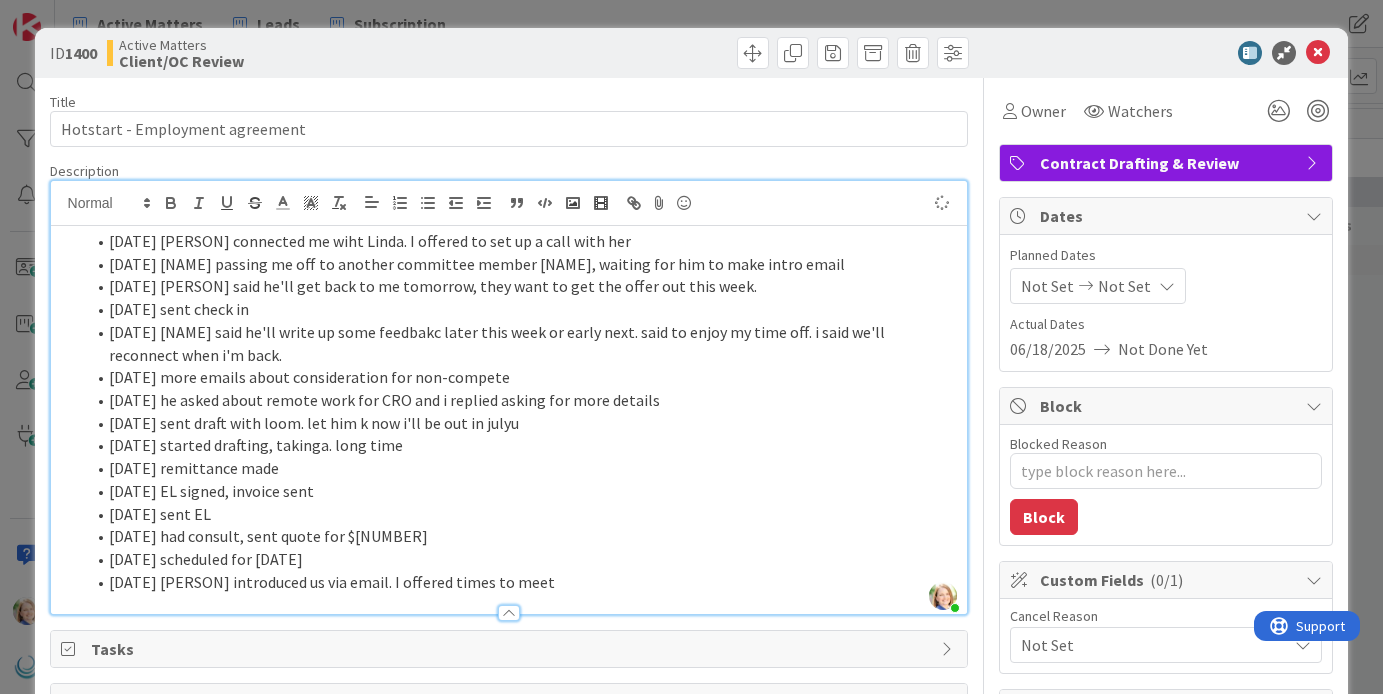 type on "x" 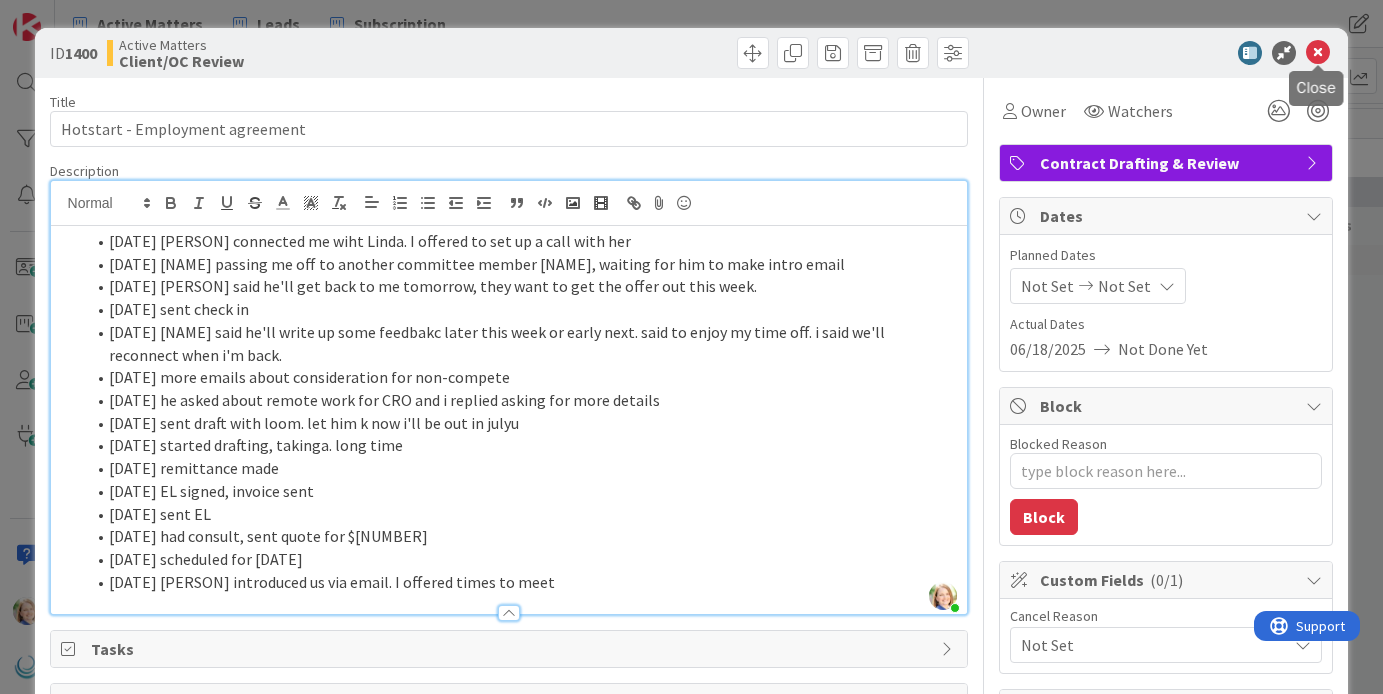 click at bounding box center (1318, 53) 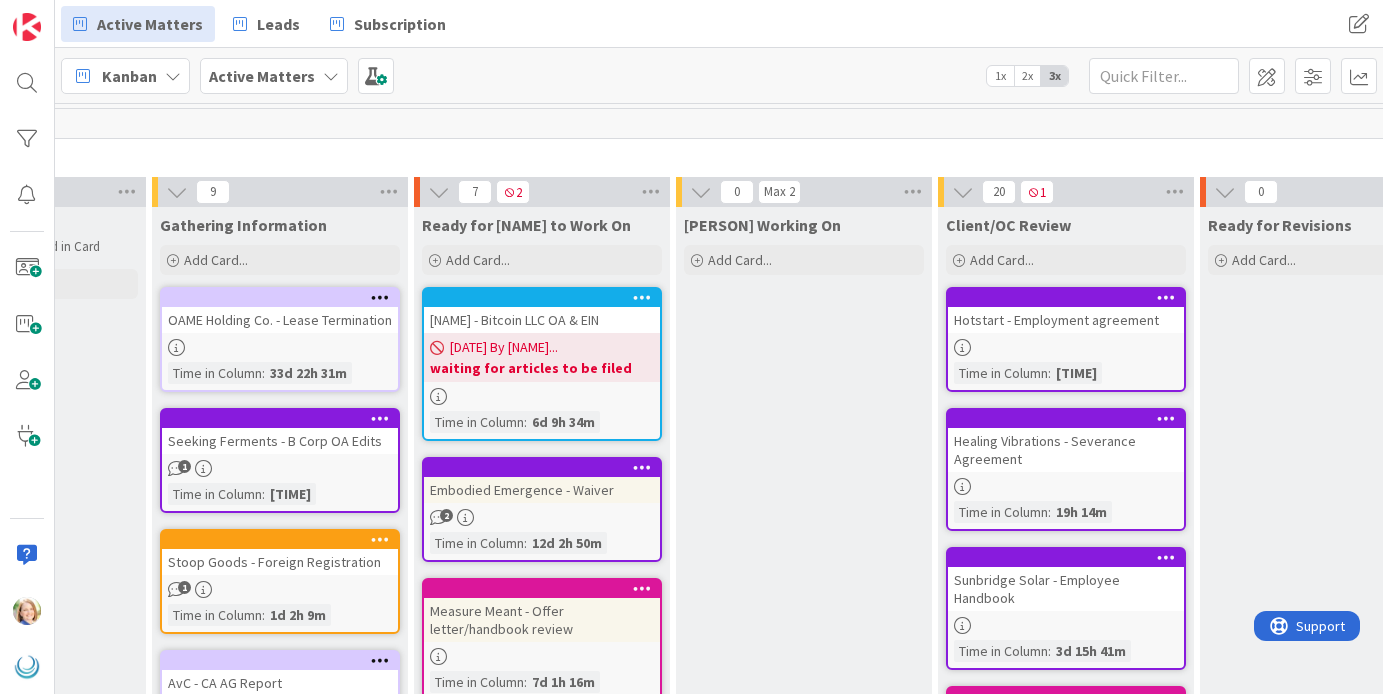 scroll, scrollTop: 0, scrollLeft: 0, axis: both 